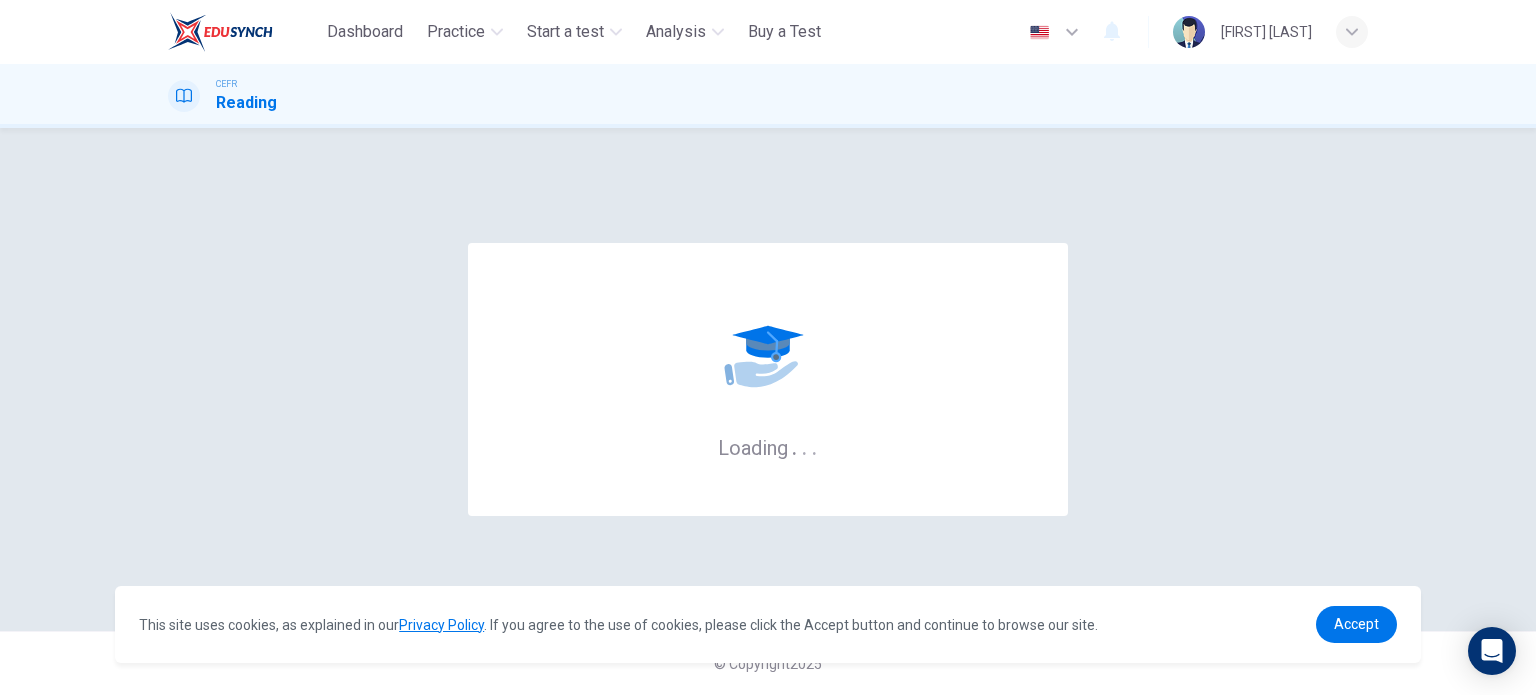 scroll, scrollTop: 0, scrollLeft: 0, axis: both 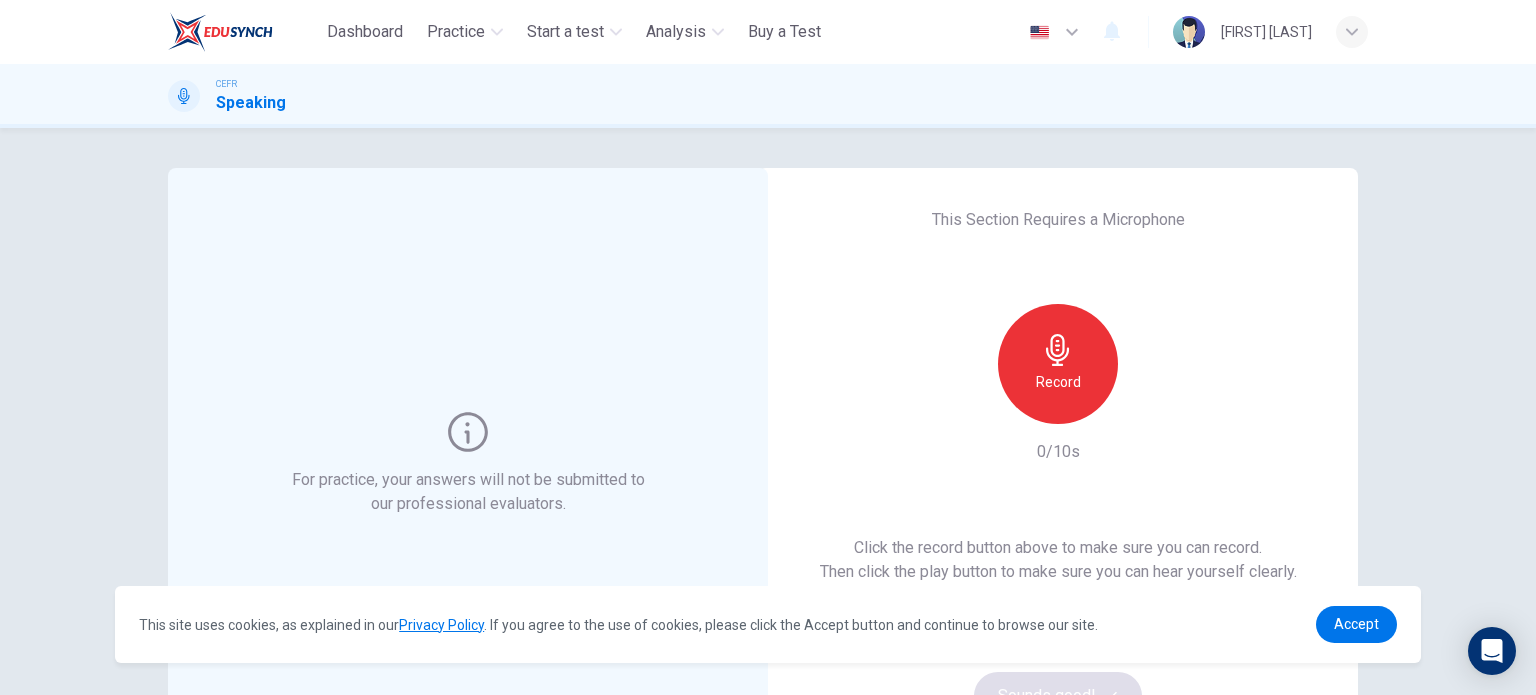 click on "Record" at bounding box center [1058, 364] 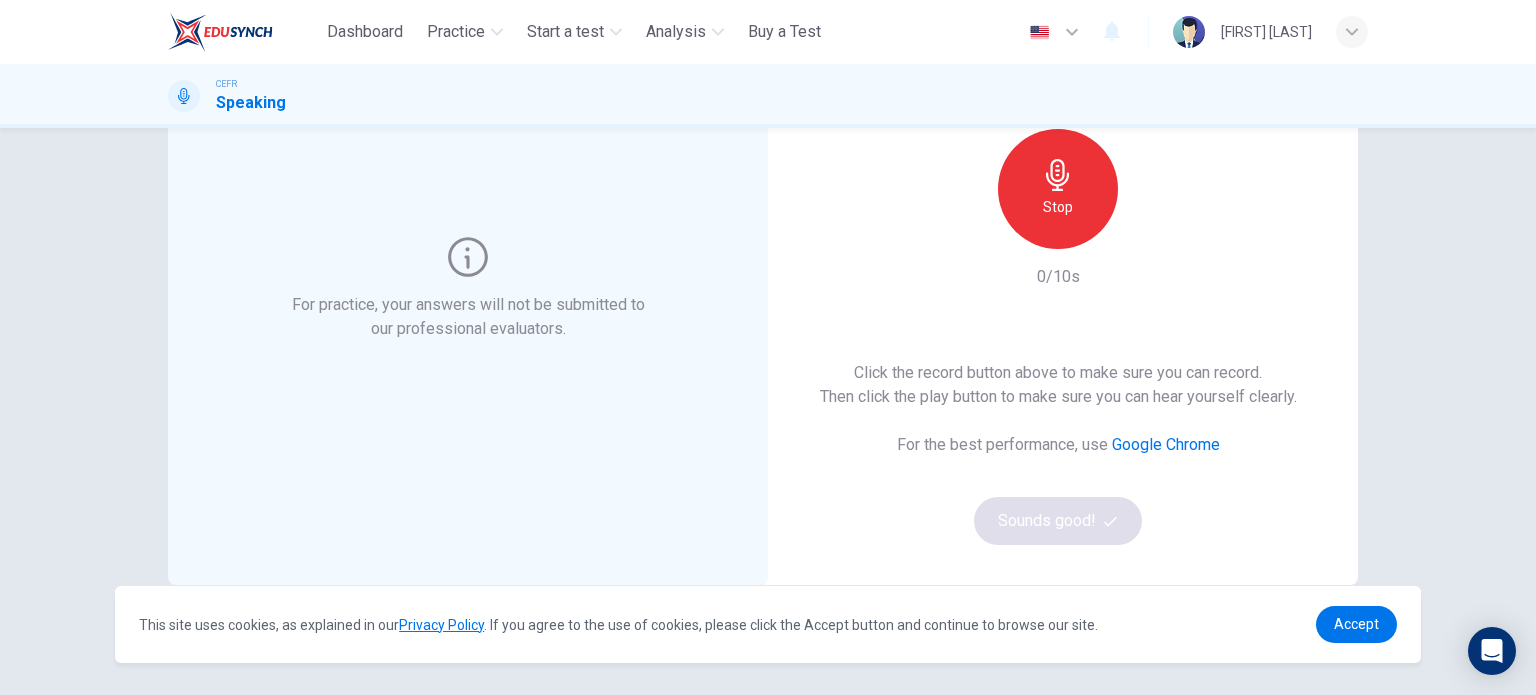 scroll, scrollTop: 176, scrollLeft: 0, axis: vertical 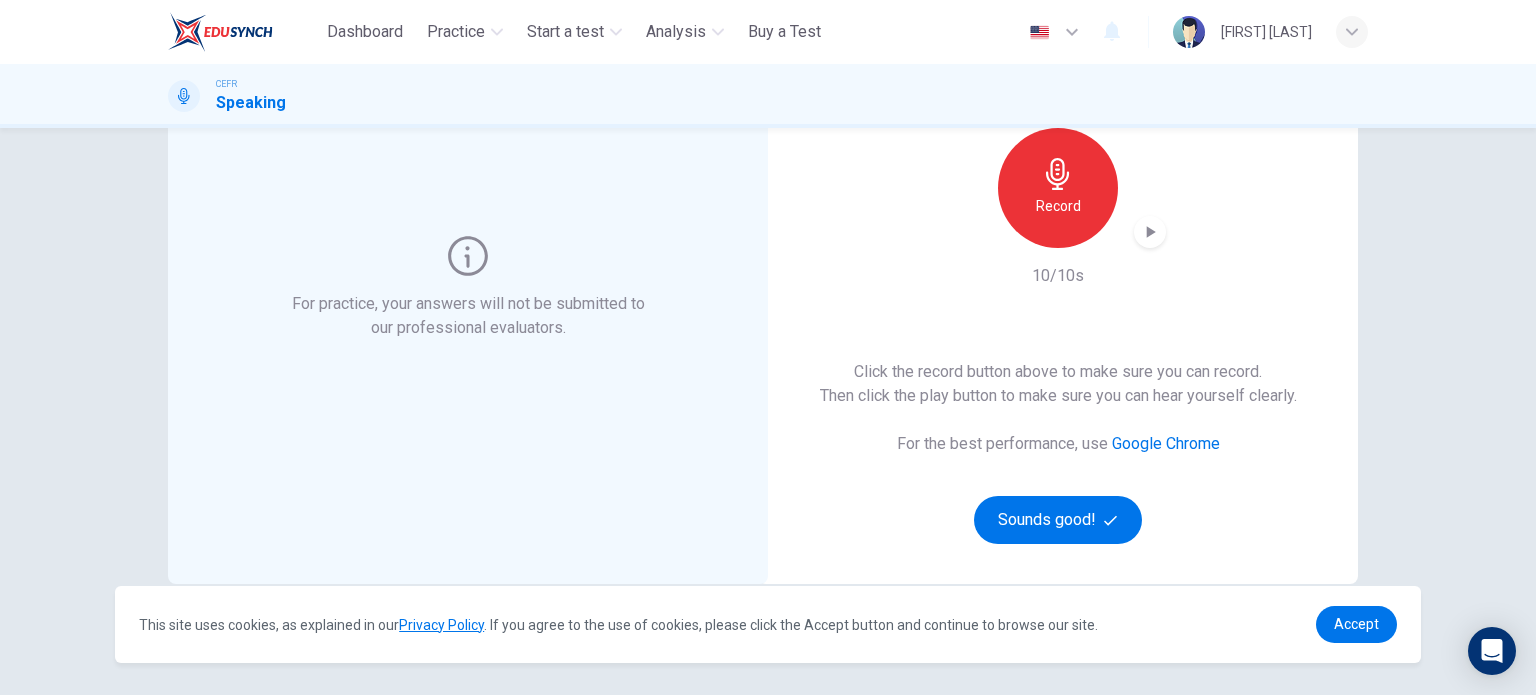 type 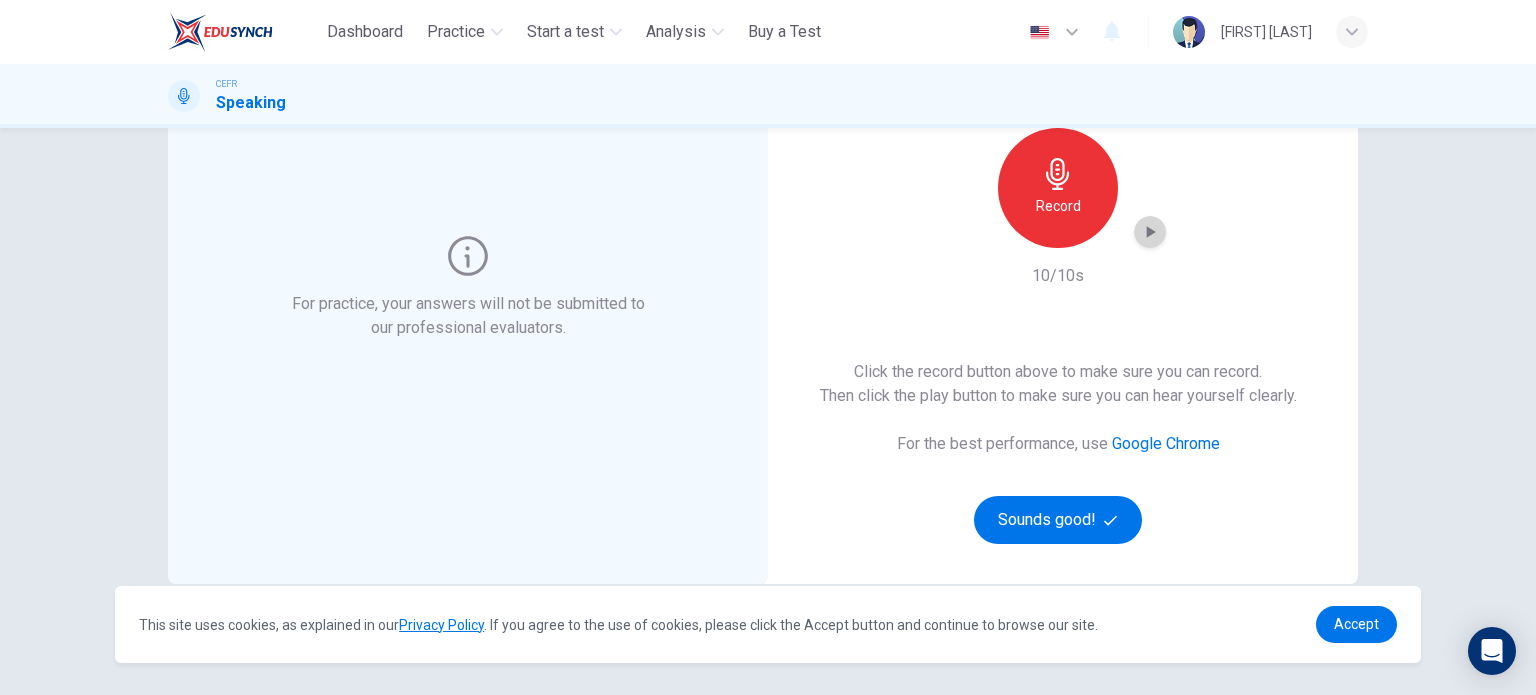 click at bounding box center [1150, 232] 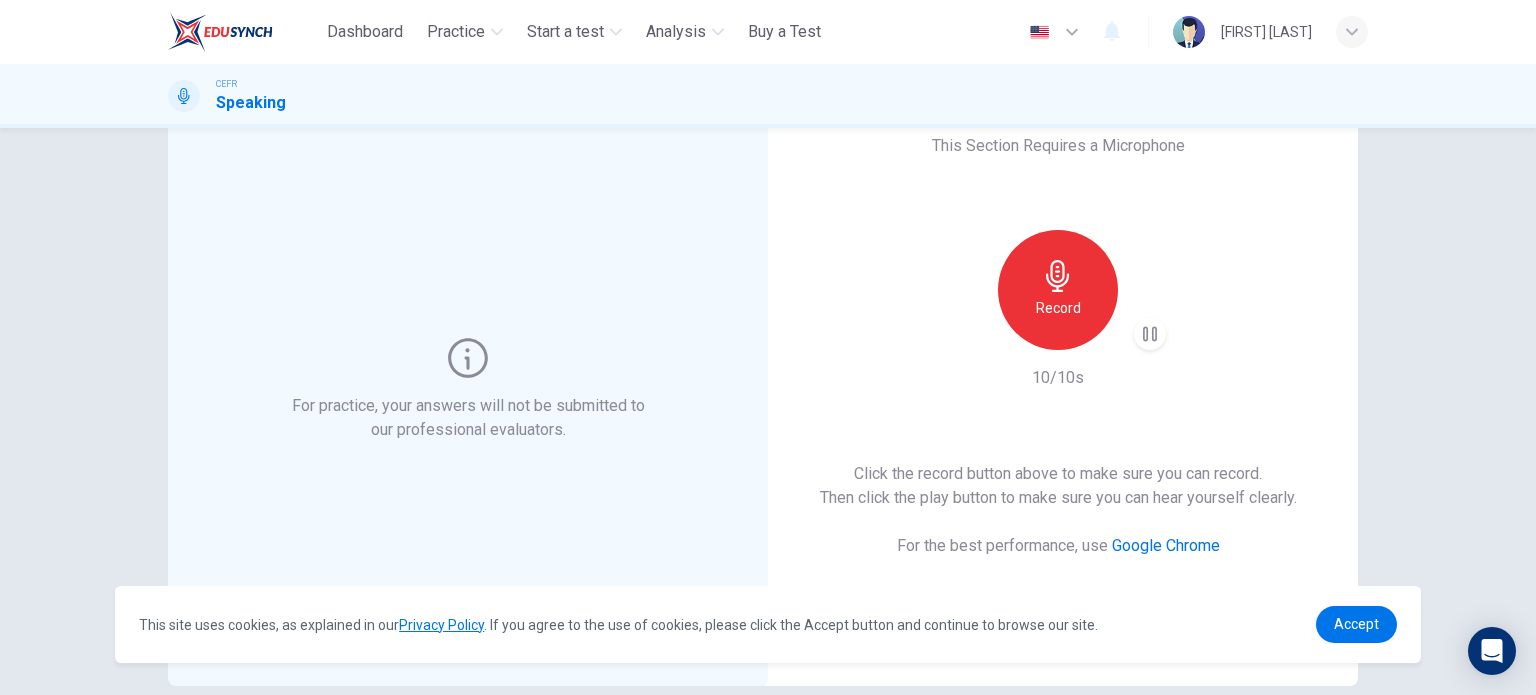 scroll, scrollTop: 0, scrollLeft: 0, axis: both 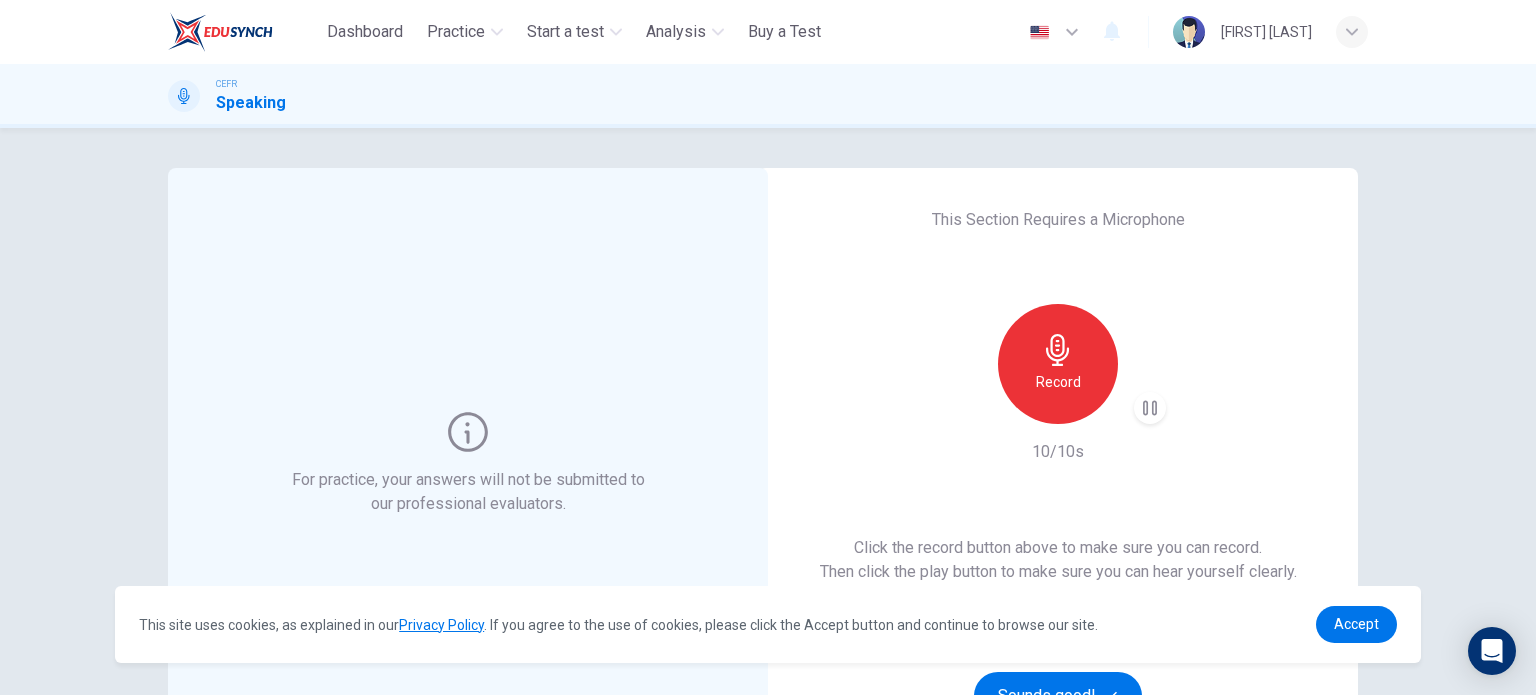 type 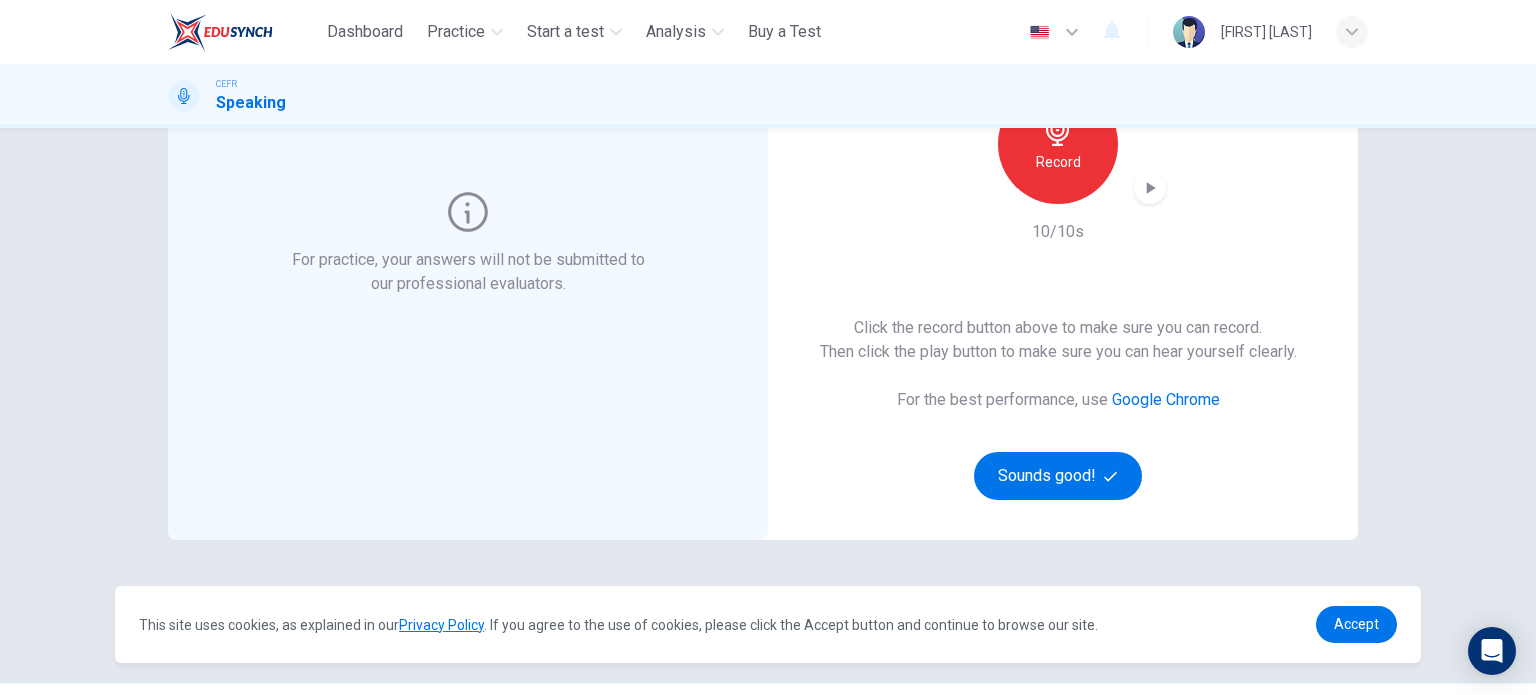 scroll, scrollTop: 231, scrollLeft: 0, axis: vertical 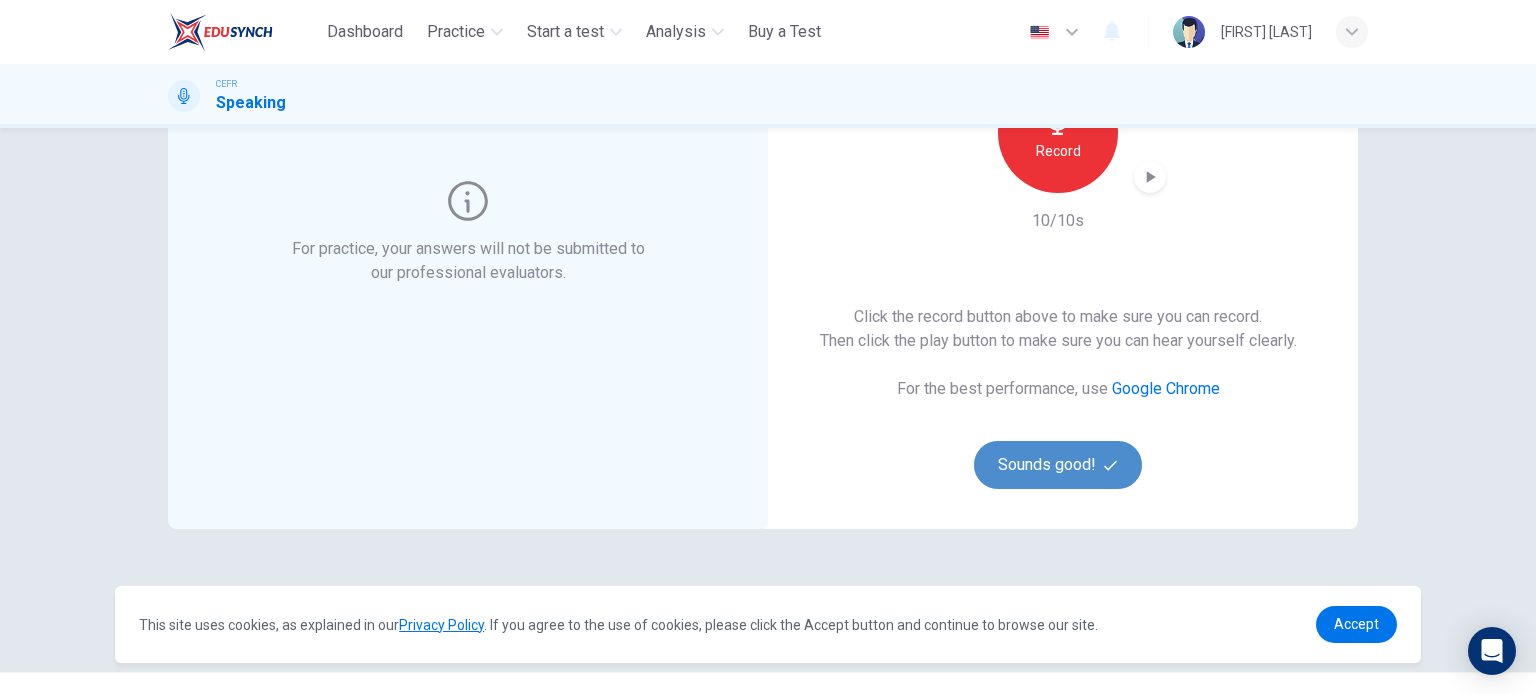 click on "Sounds good!" at bounding box center (1058, 465) 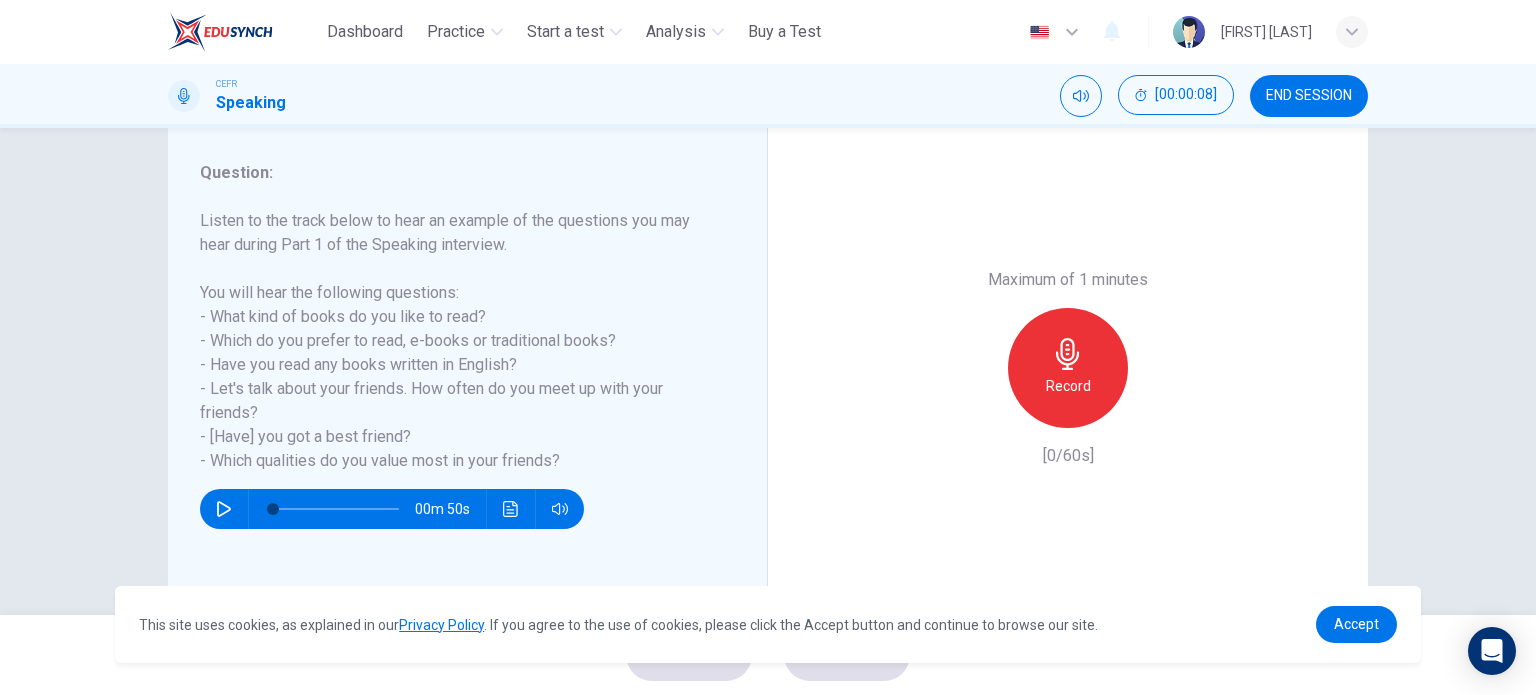 scroll, scrollTop: 288, scrollLeft: 0, axis: vertical 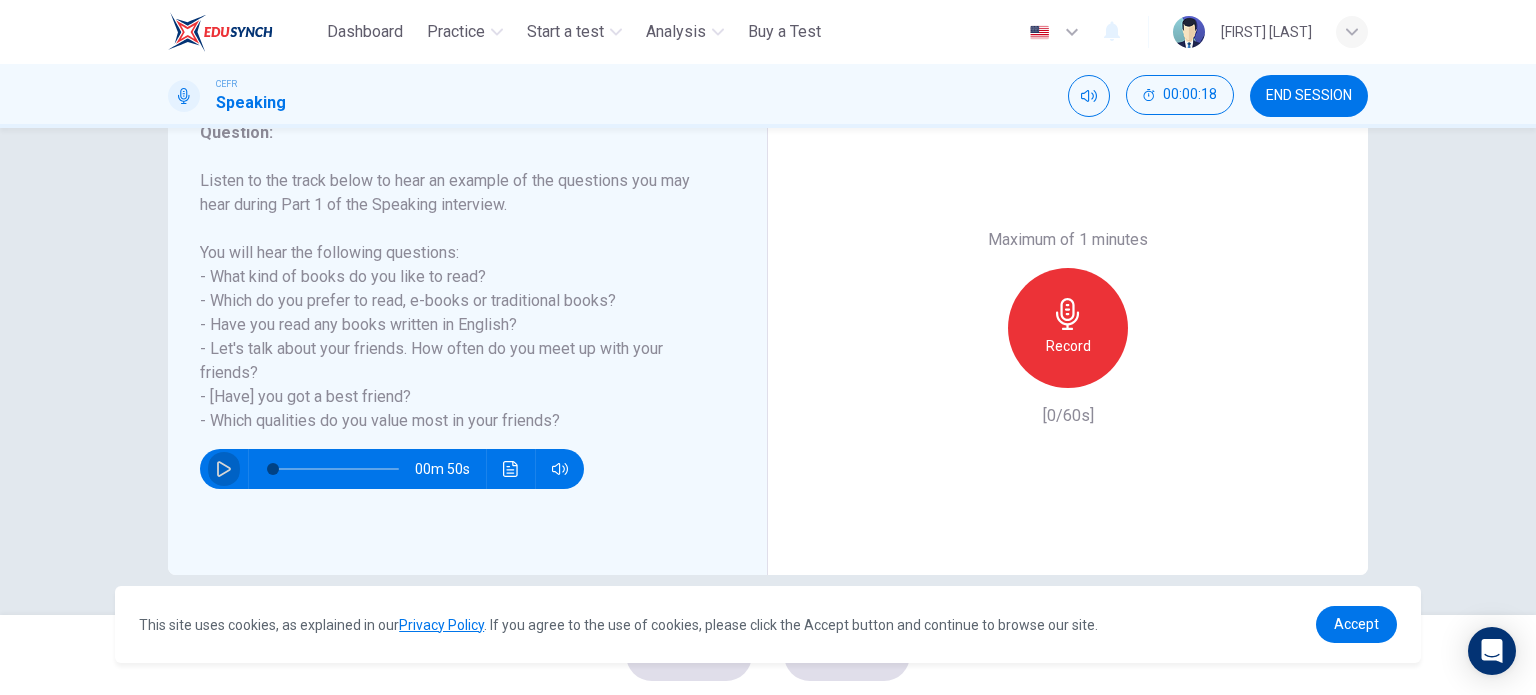 click at bounding box center [224, 469] 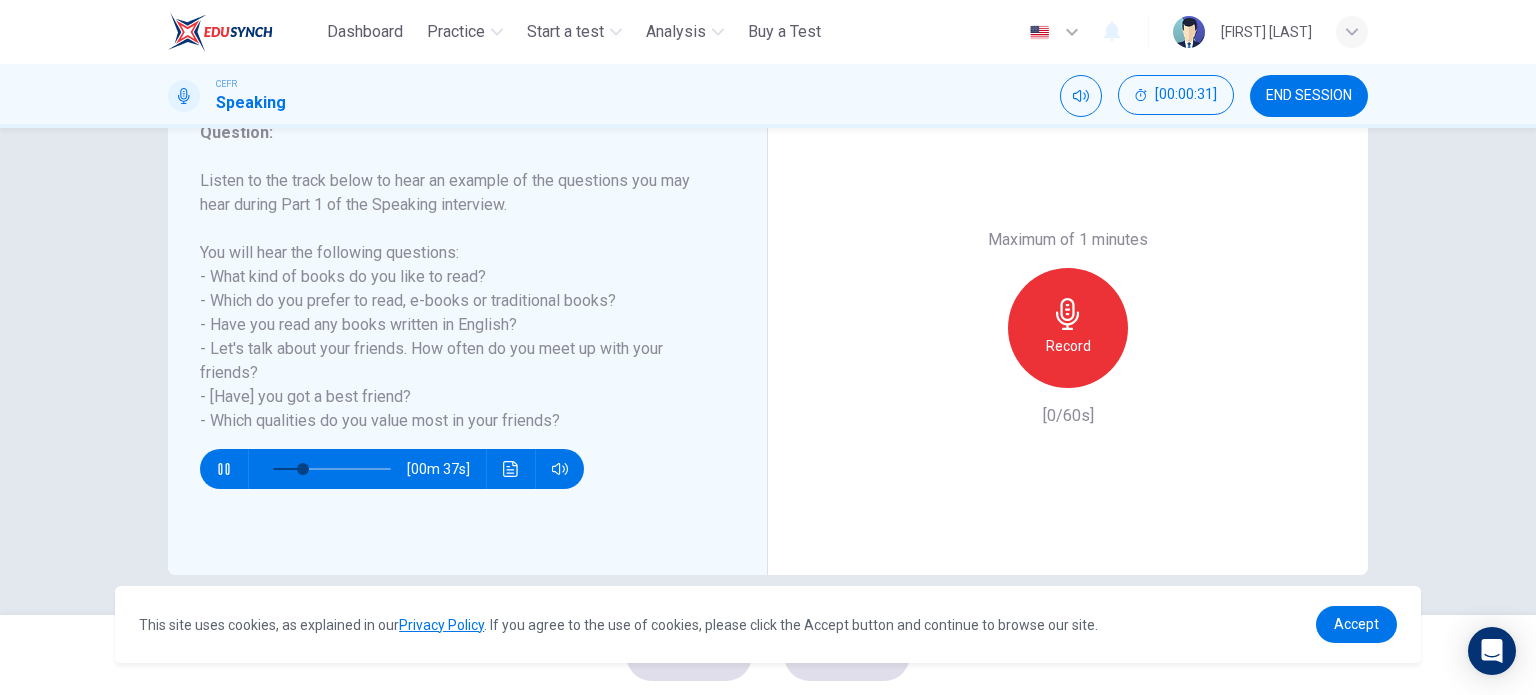 type 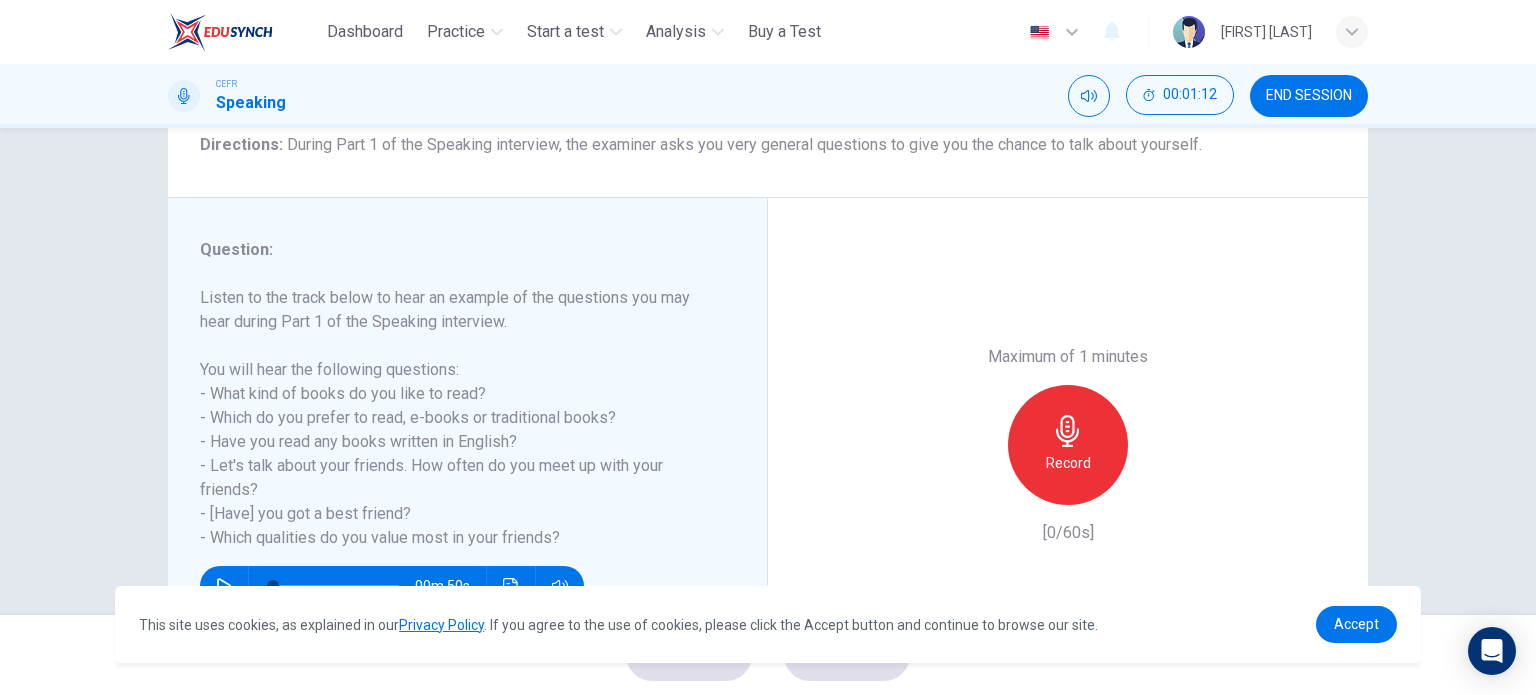 scroll, scrollTop: 288, scrollLeft: 0, axis: vertical 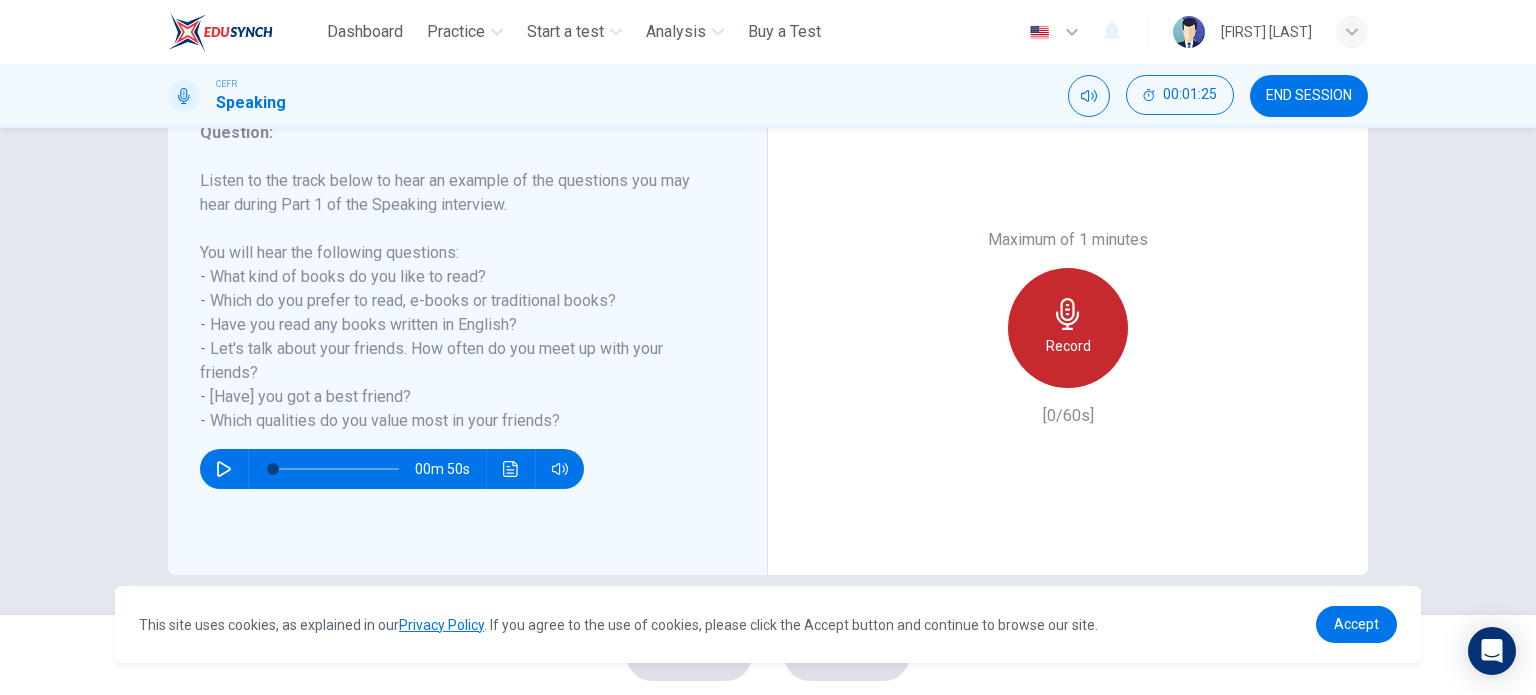 click at bounding box center (1068, 314) 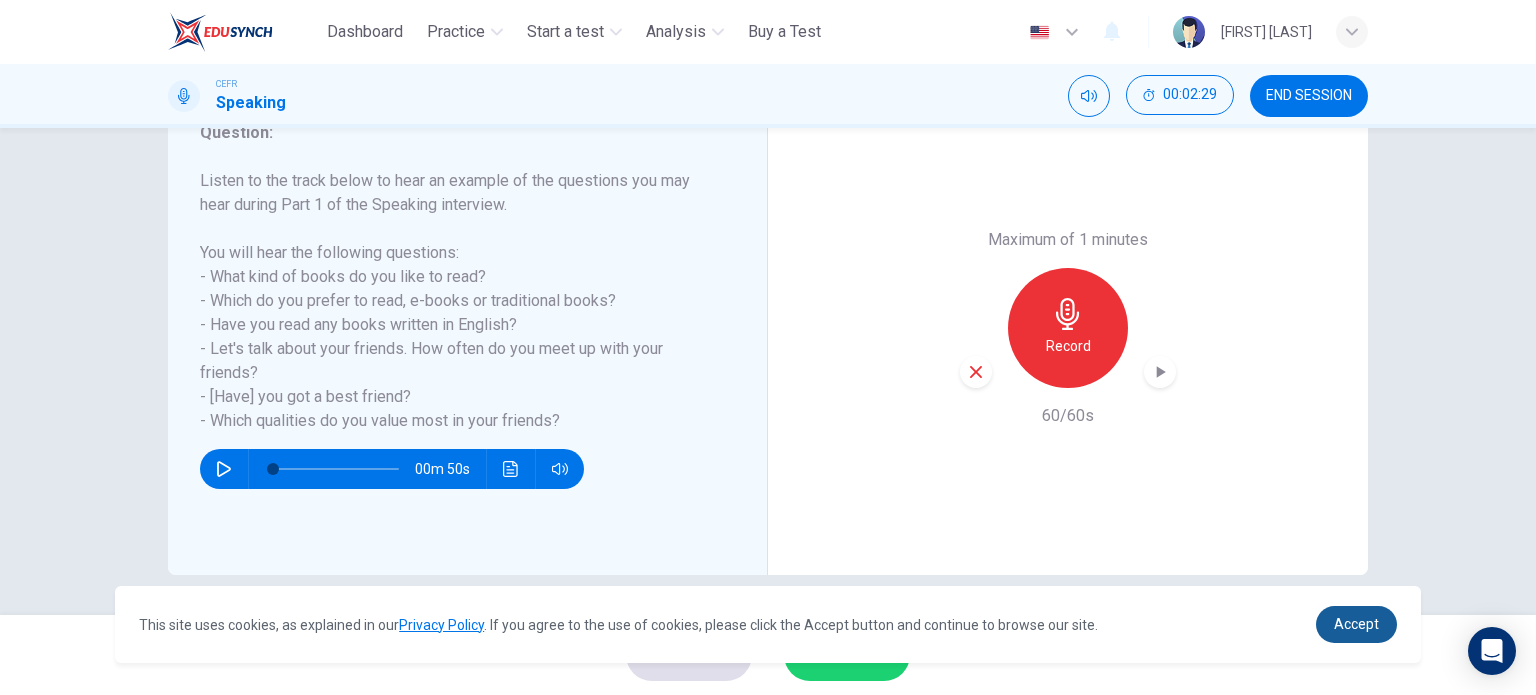 click on "Accept" at bounding box center (1356, 624) 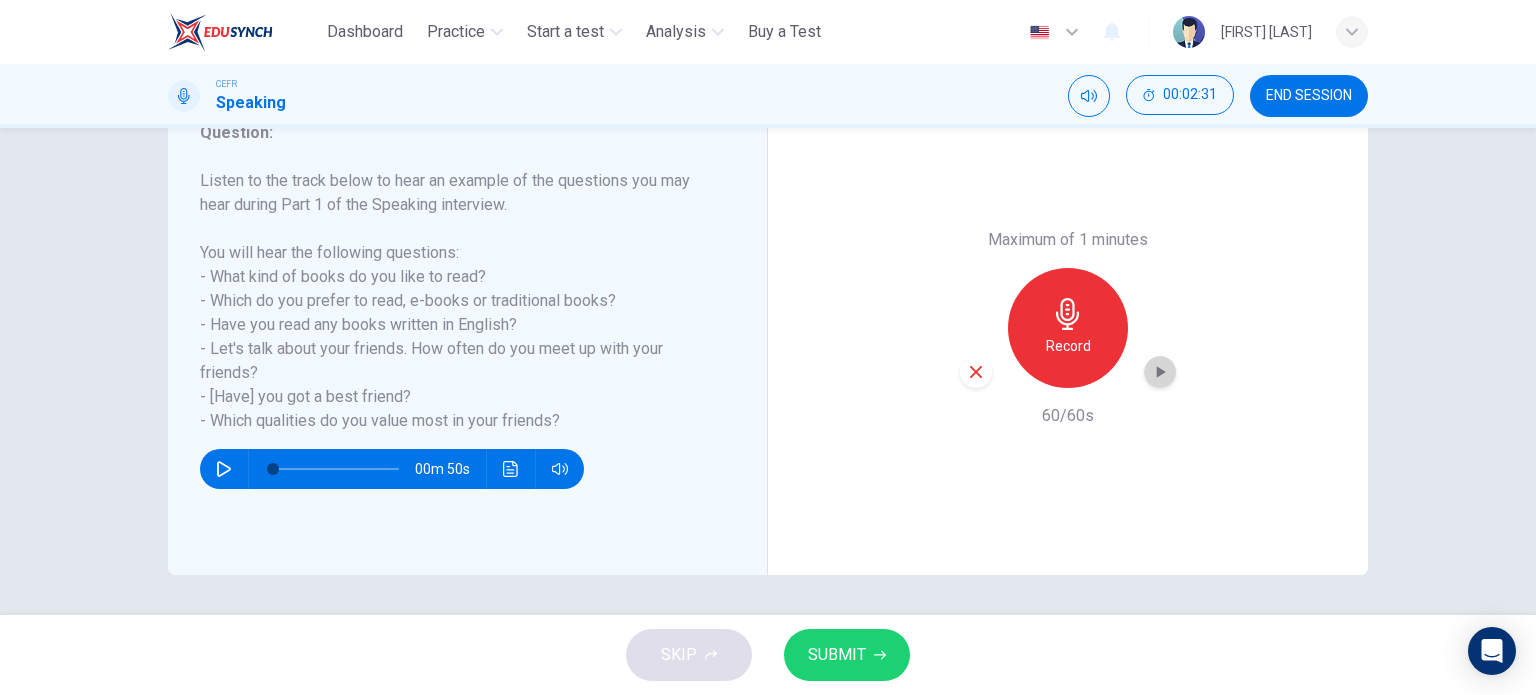click at bounding box center (1160, 372) 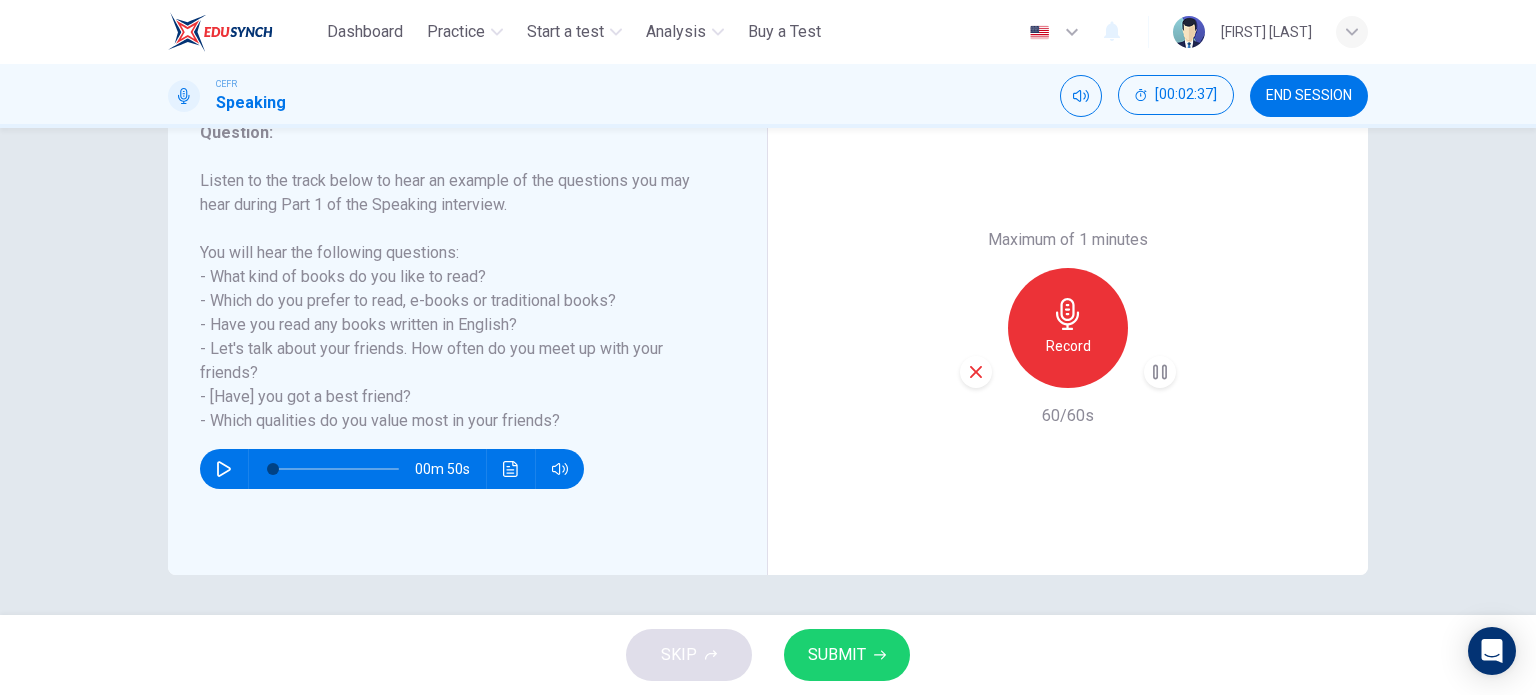 click at bounding box center [976, 372] 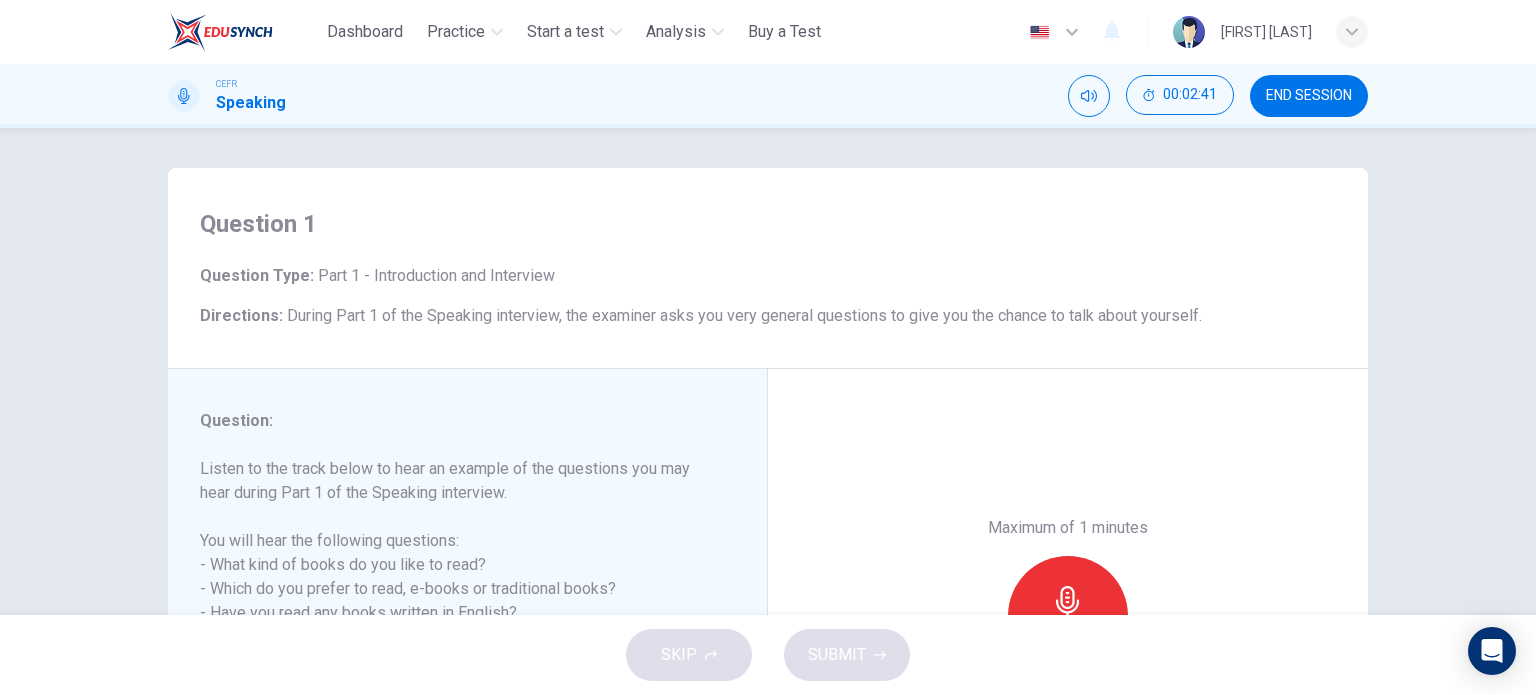 scroll, scrollTop: 288, scrollLeft: 0, axis: vertical 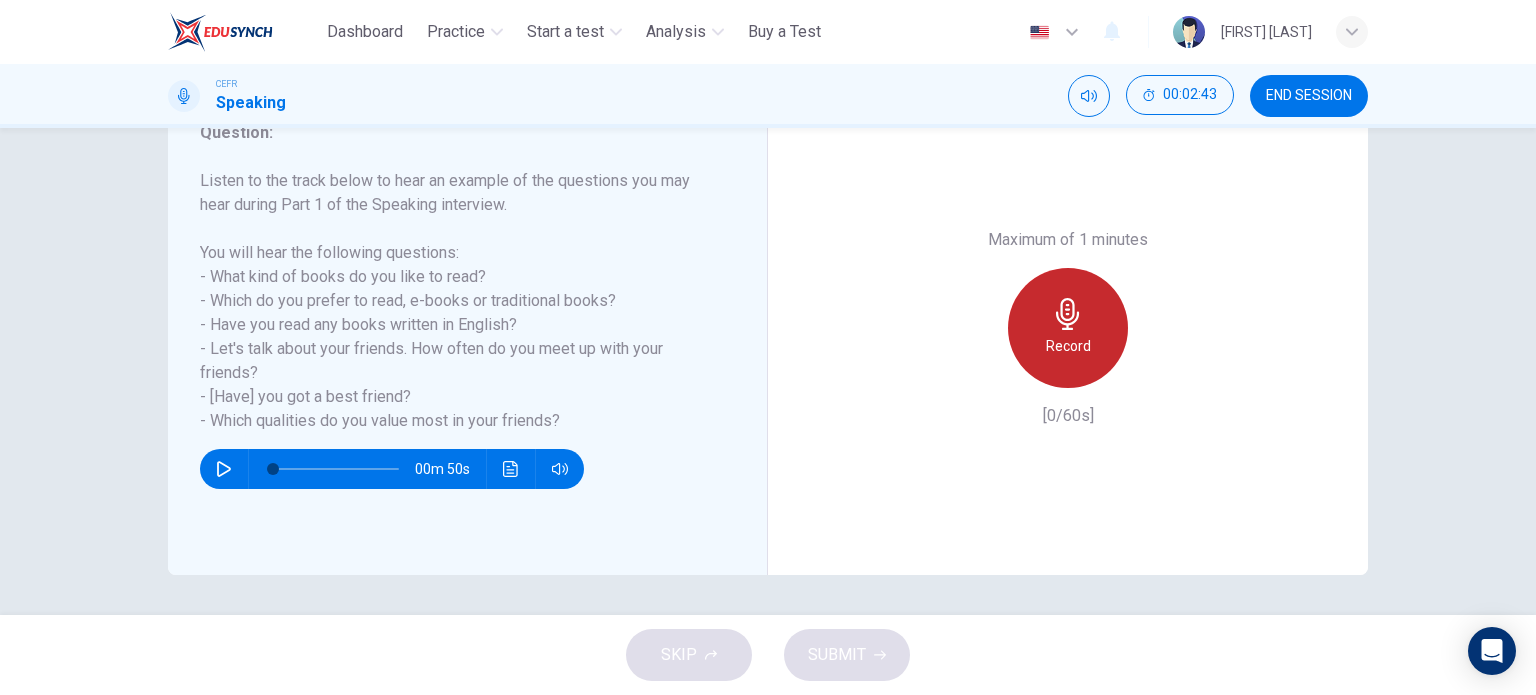 click on "Record" at bounding box center (1068, 328) 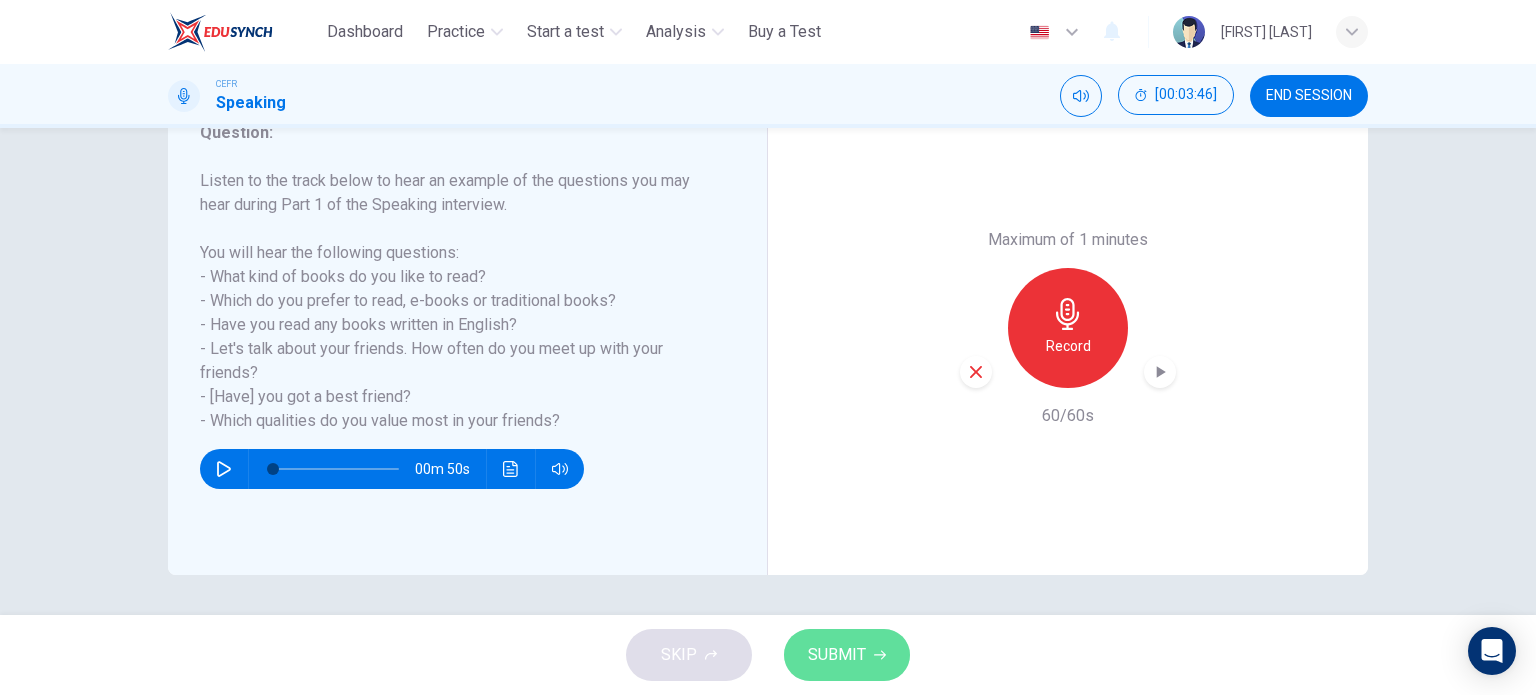 click on "SUBMIT" at bounding box center [847, 655] 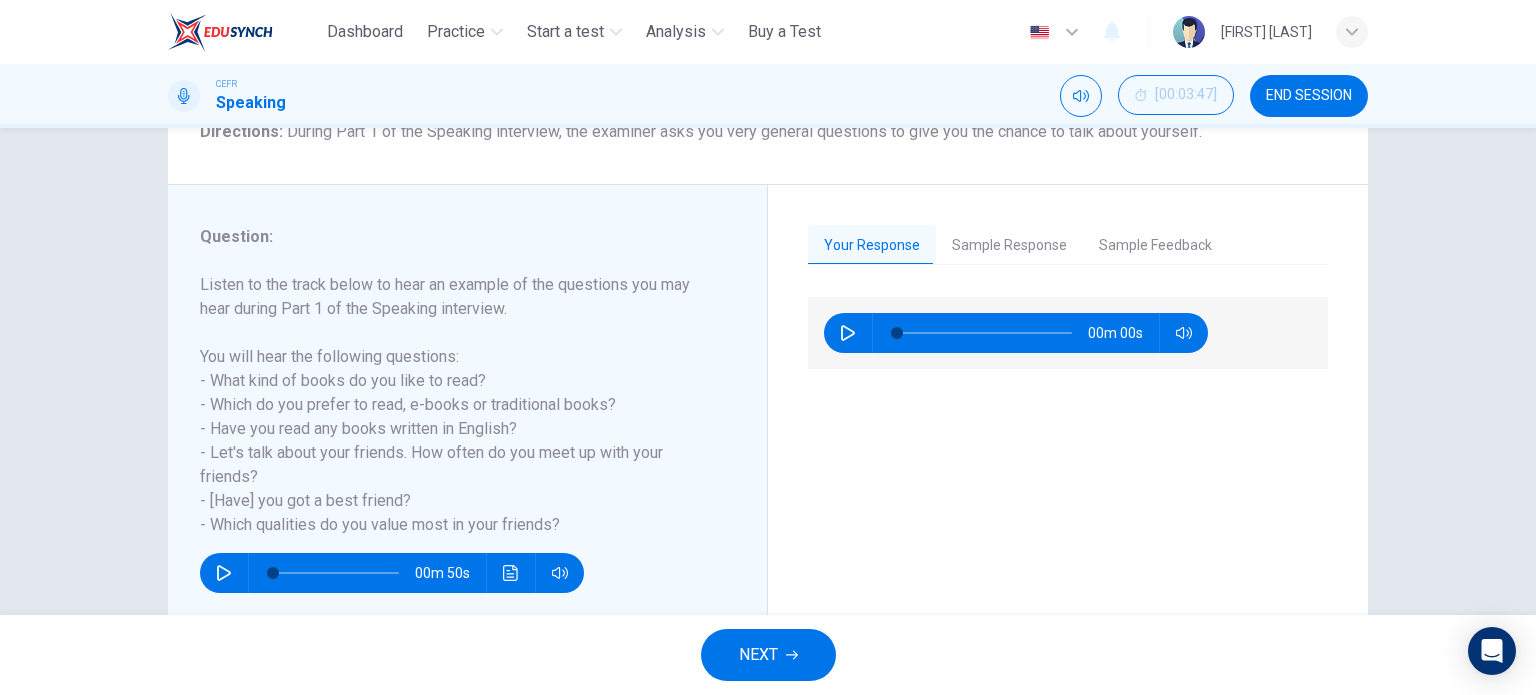 scroll, scrollTop: 183, scrollLeft: 0, axis: vertical 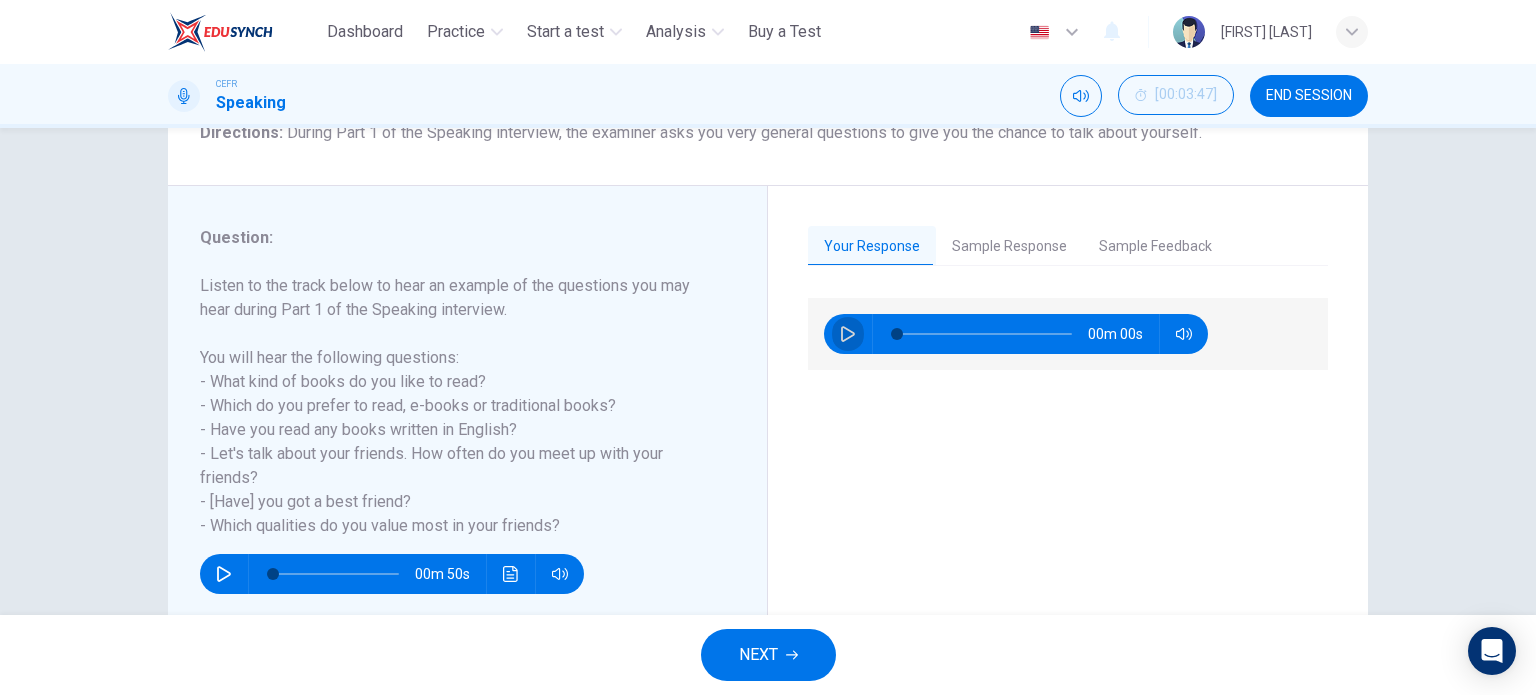 click at bounding box center (848, 334) 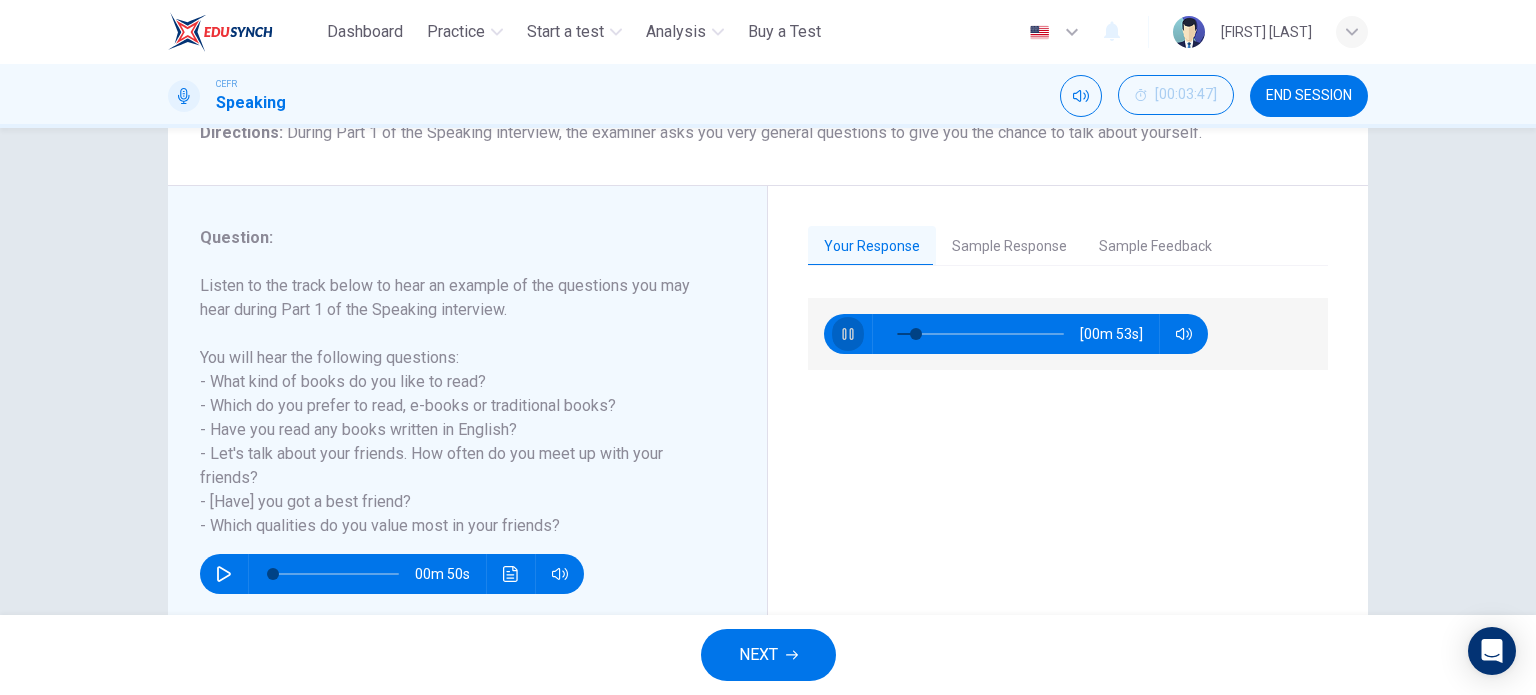 click at bounding box center [847, 334] 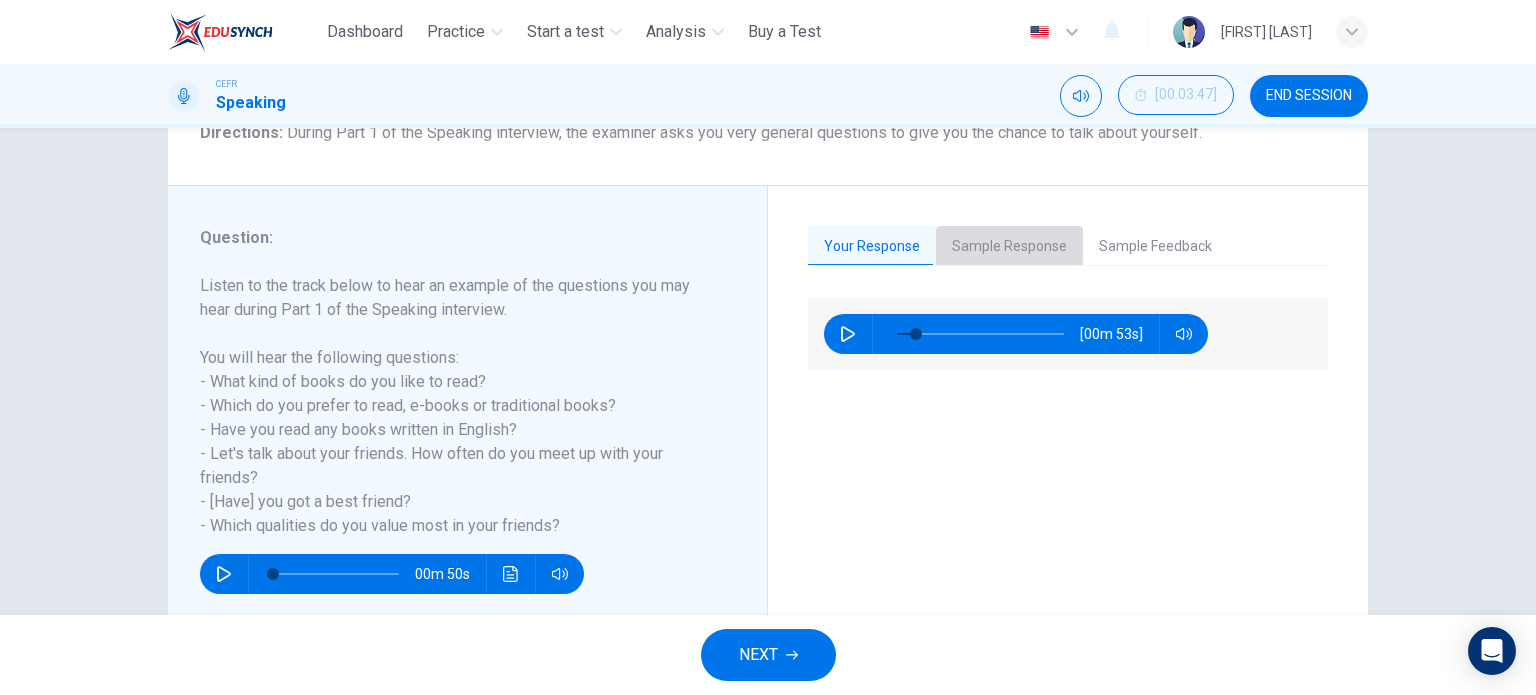 click on "Sample Response" at bounding box center [1009, 247] 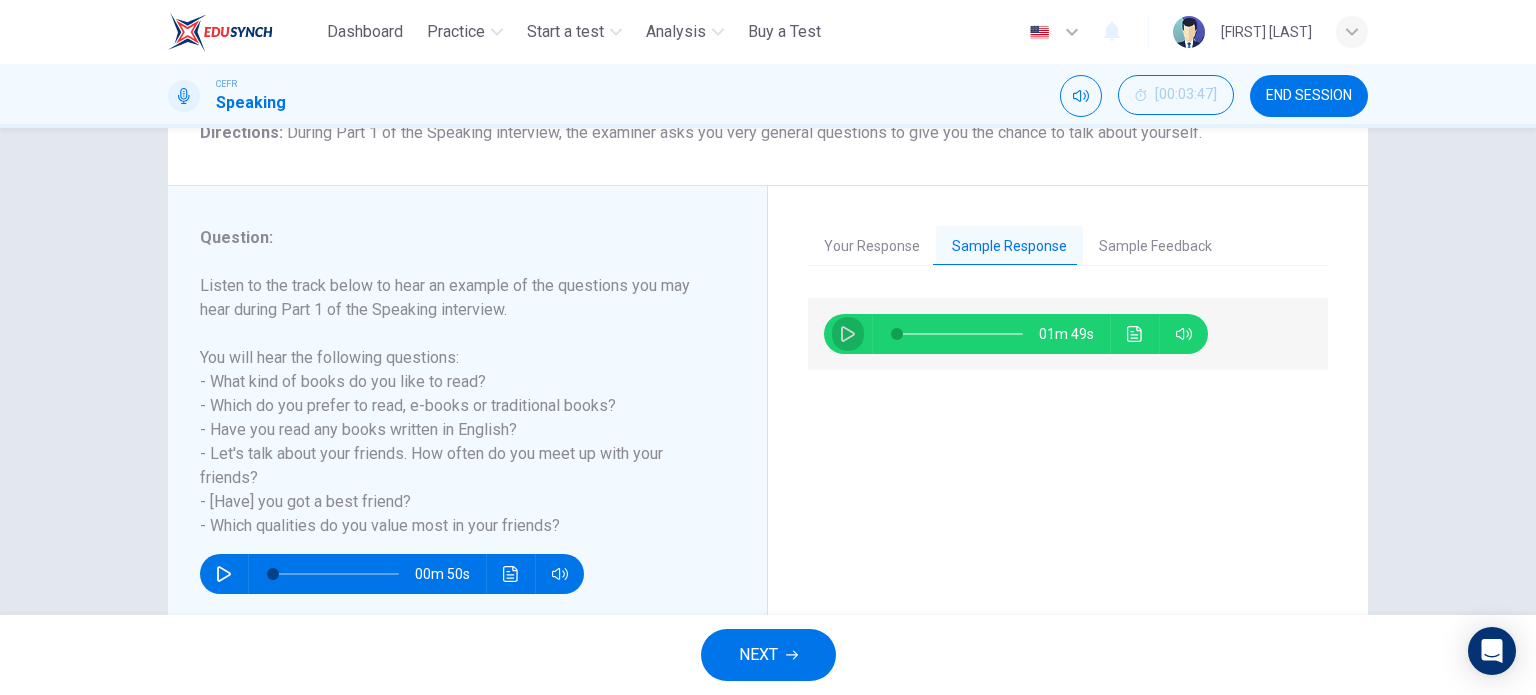 click at bounding box center (848, 334) 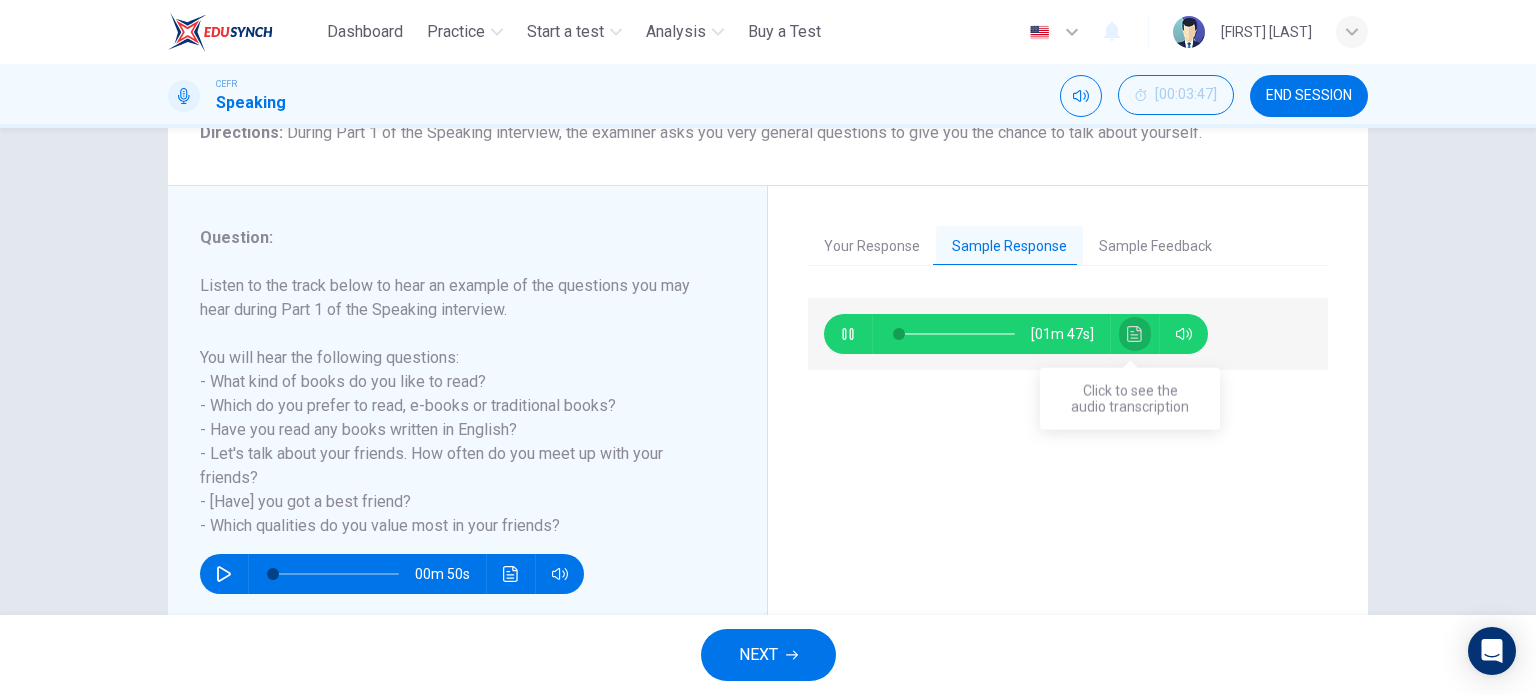 click at bounding box center [1135, 334] 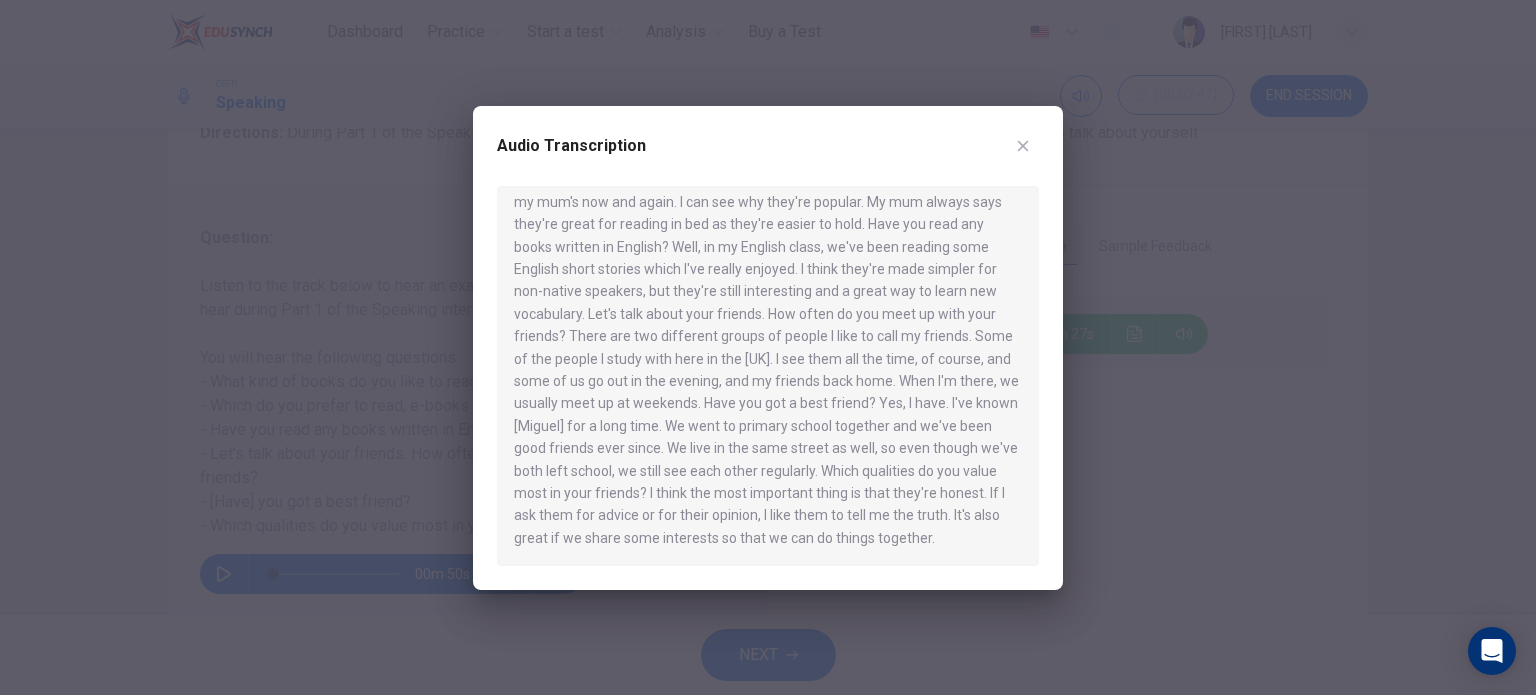 scroll, scrollTop: 0, scrollLeft: 0, axis: both 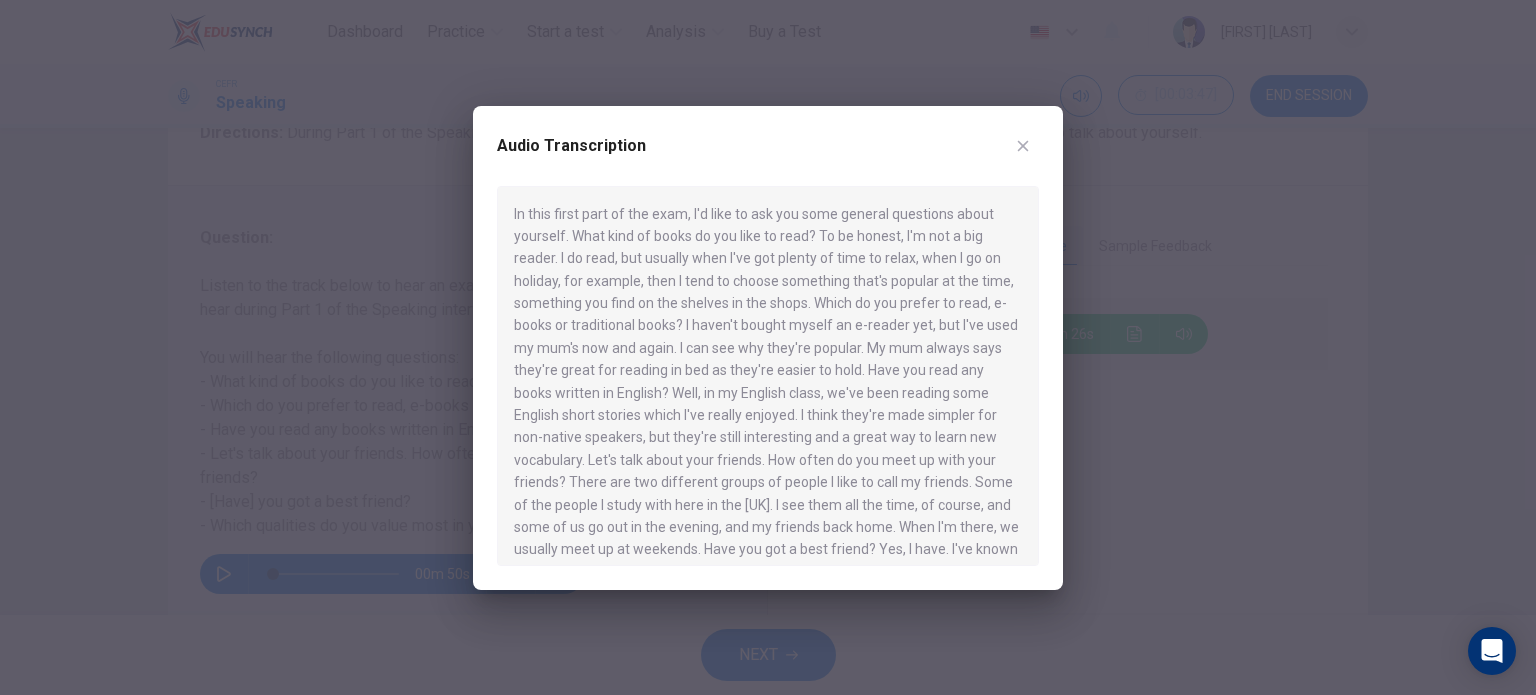 click at bounding box center [1023, 146] 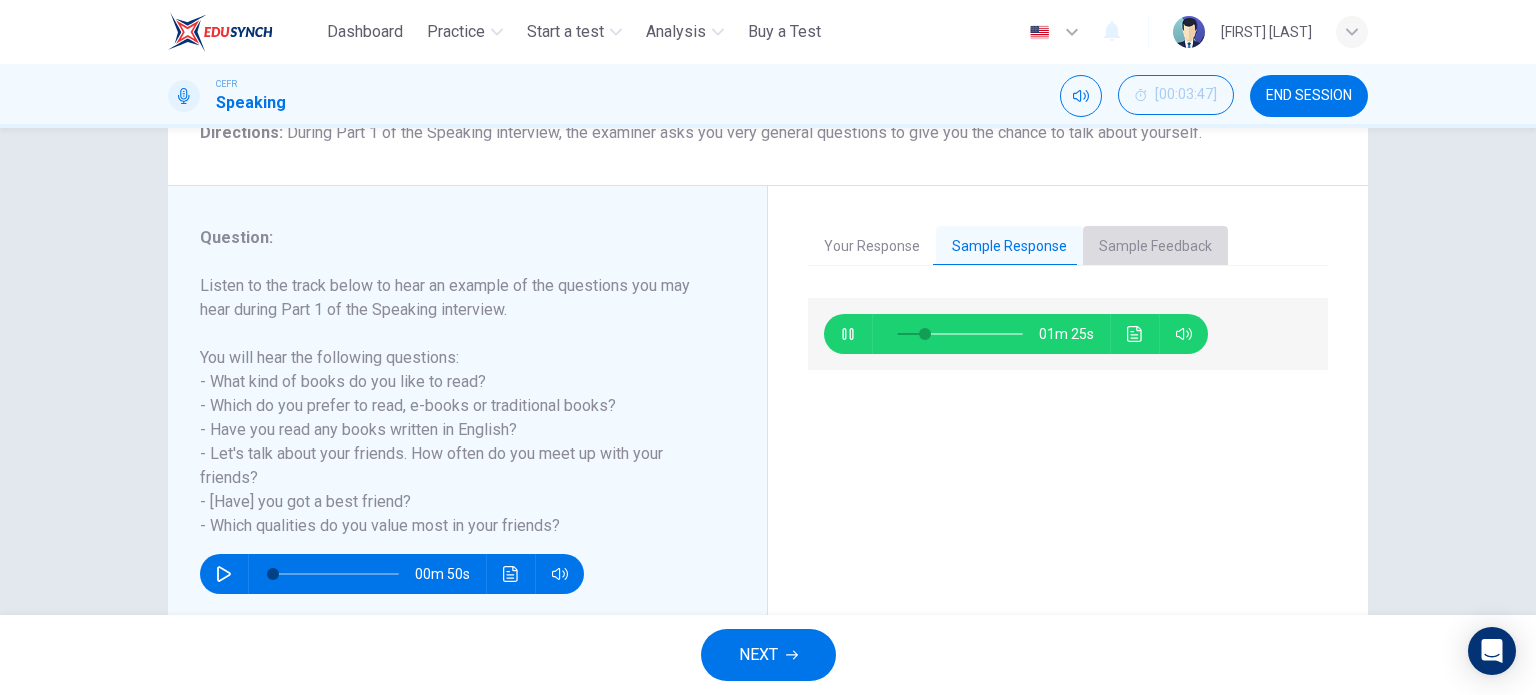 click on "Sample Feedback" at bounding box center (1155, 247) 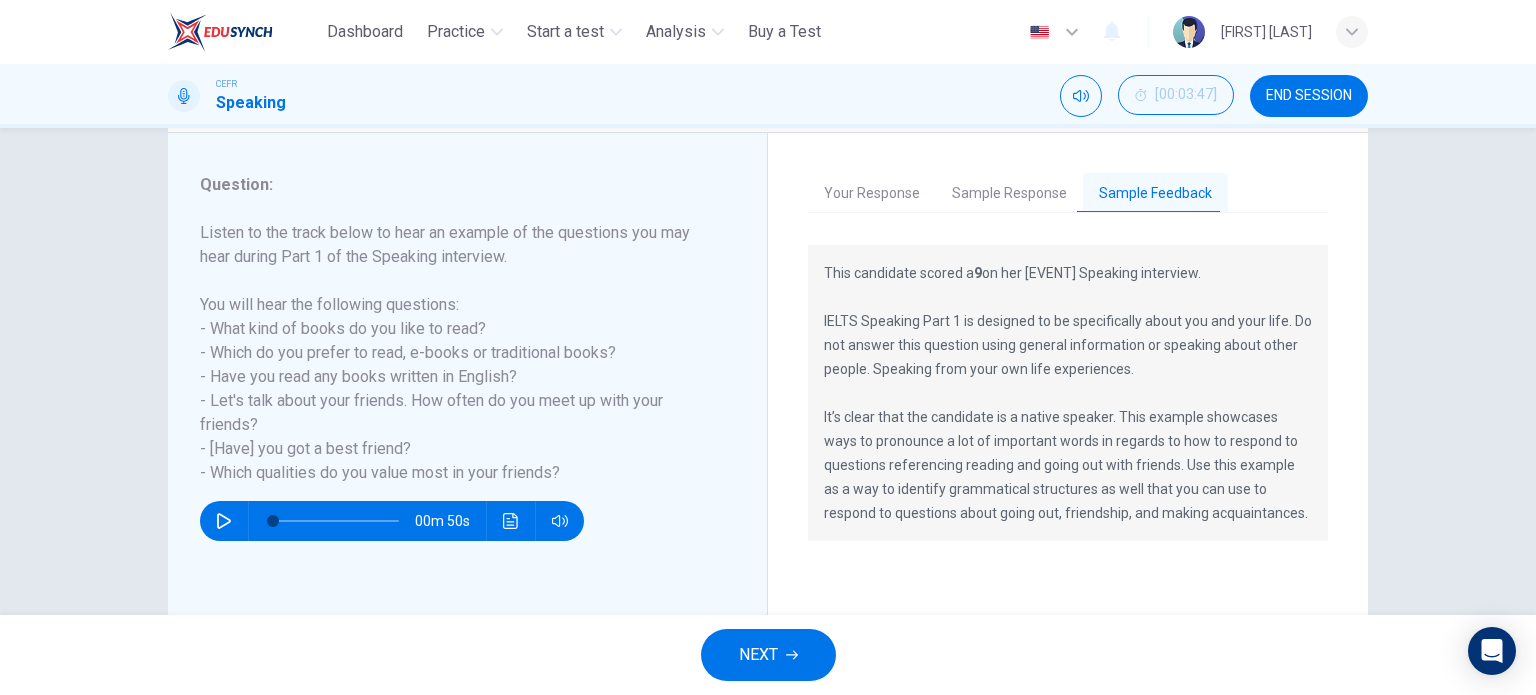 scroll, scrollTop: 236, scrollLeft: 0, axis: vertical 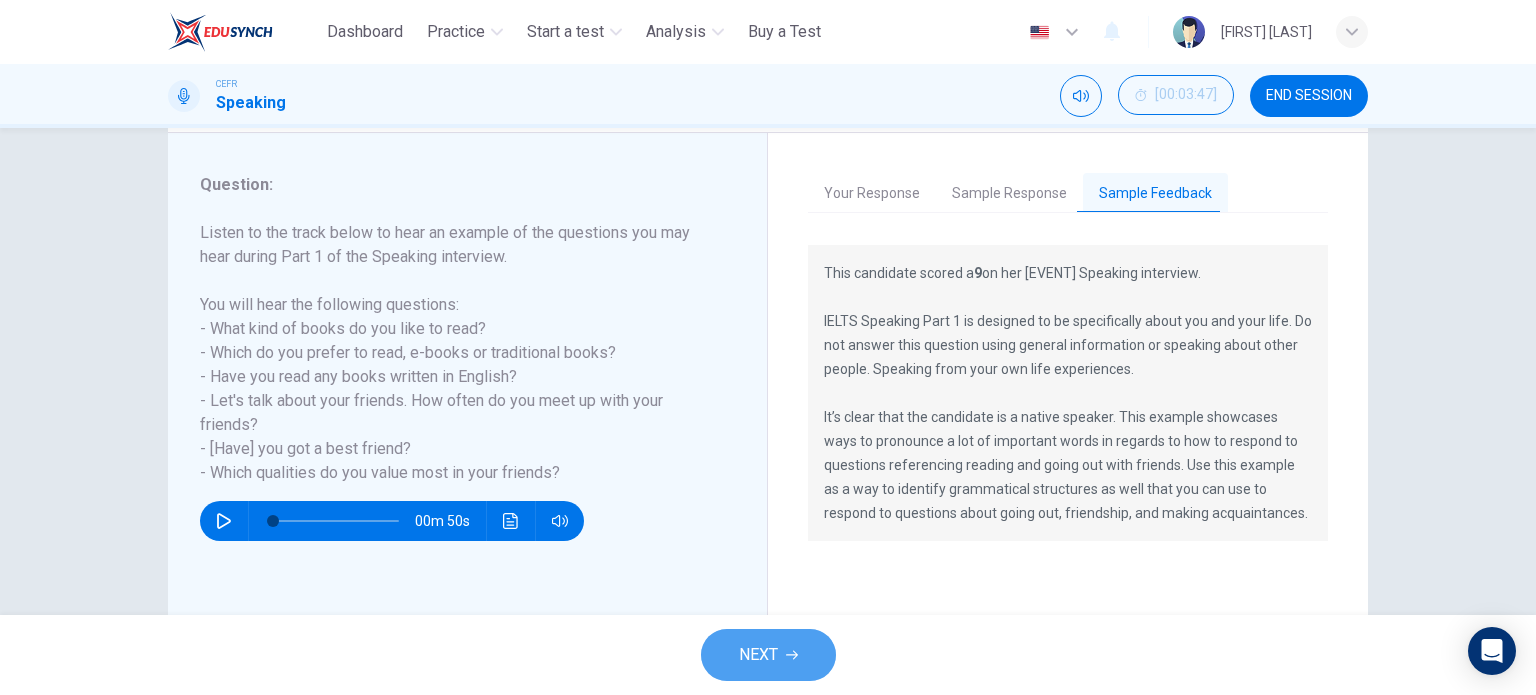 click on "NEXT" at bounding box center [758, 655] 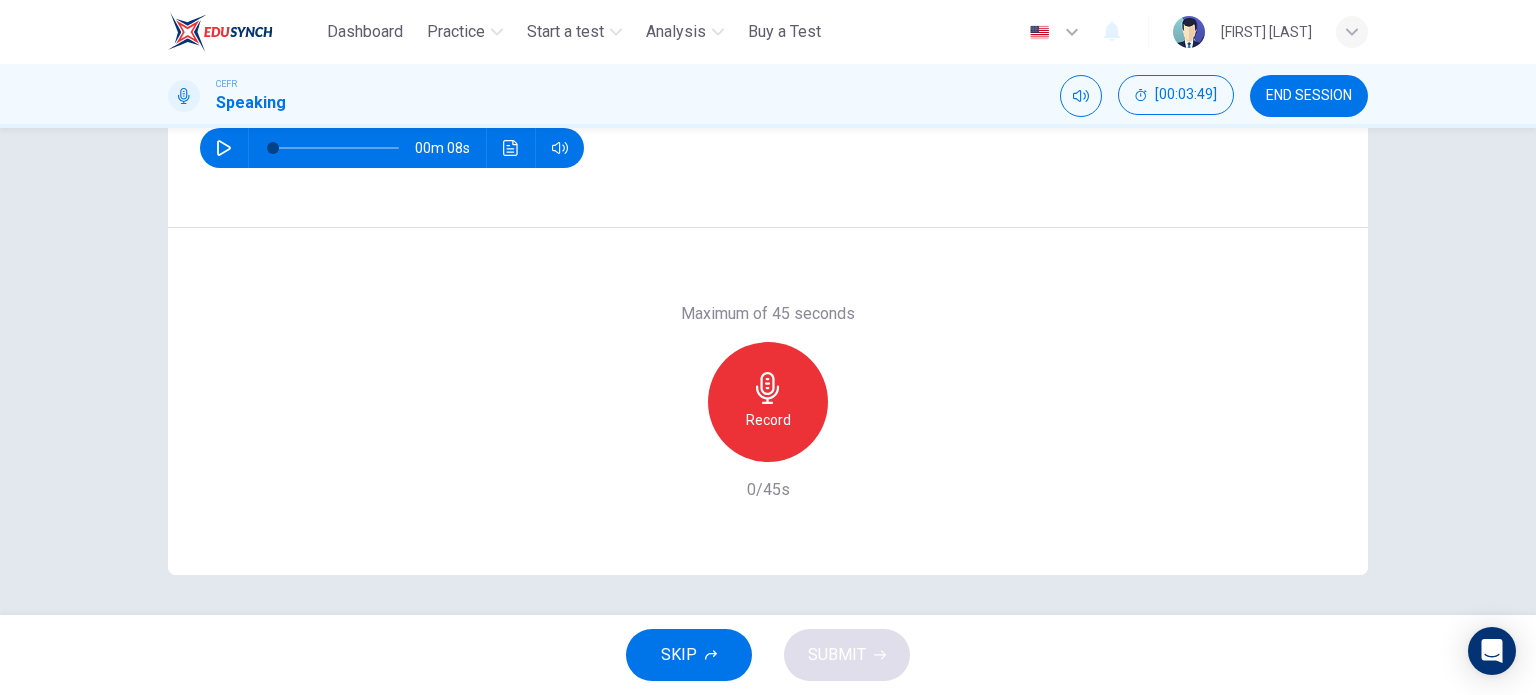 scroll, scrollTop: 0, scrollLeft: 0, axis: both 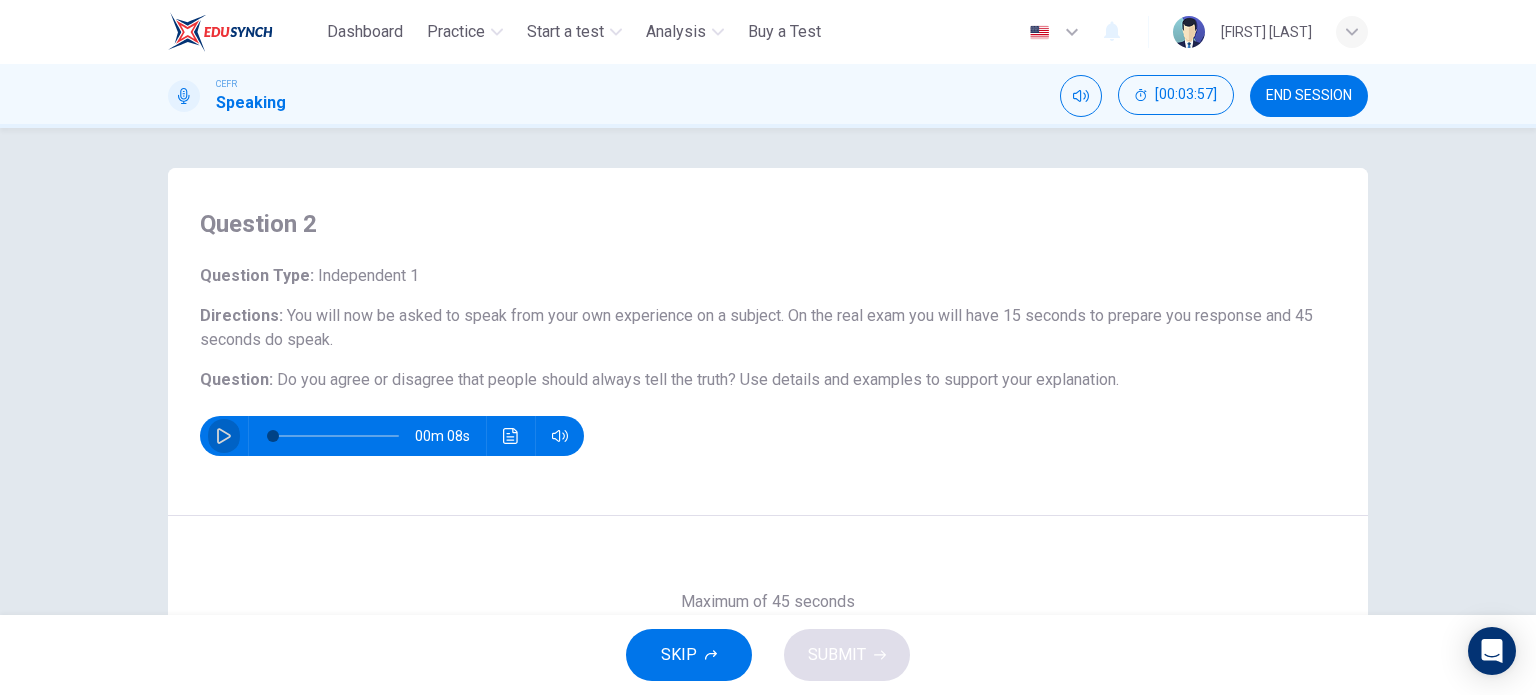 click at bounding box center (224, 436) 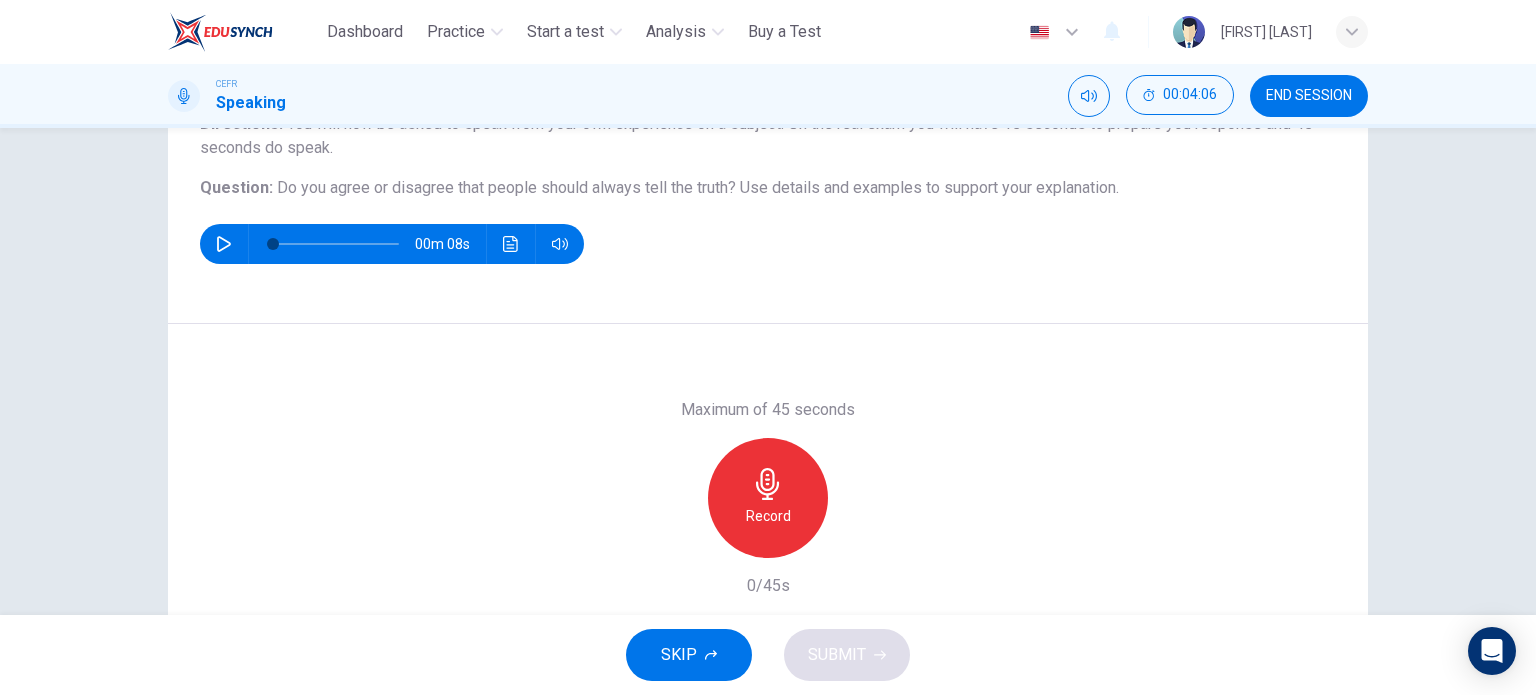 scroll, scrollTop: 191, scrollLeft: 0, axis: vertical 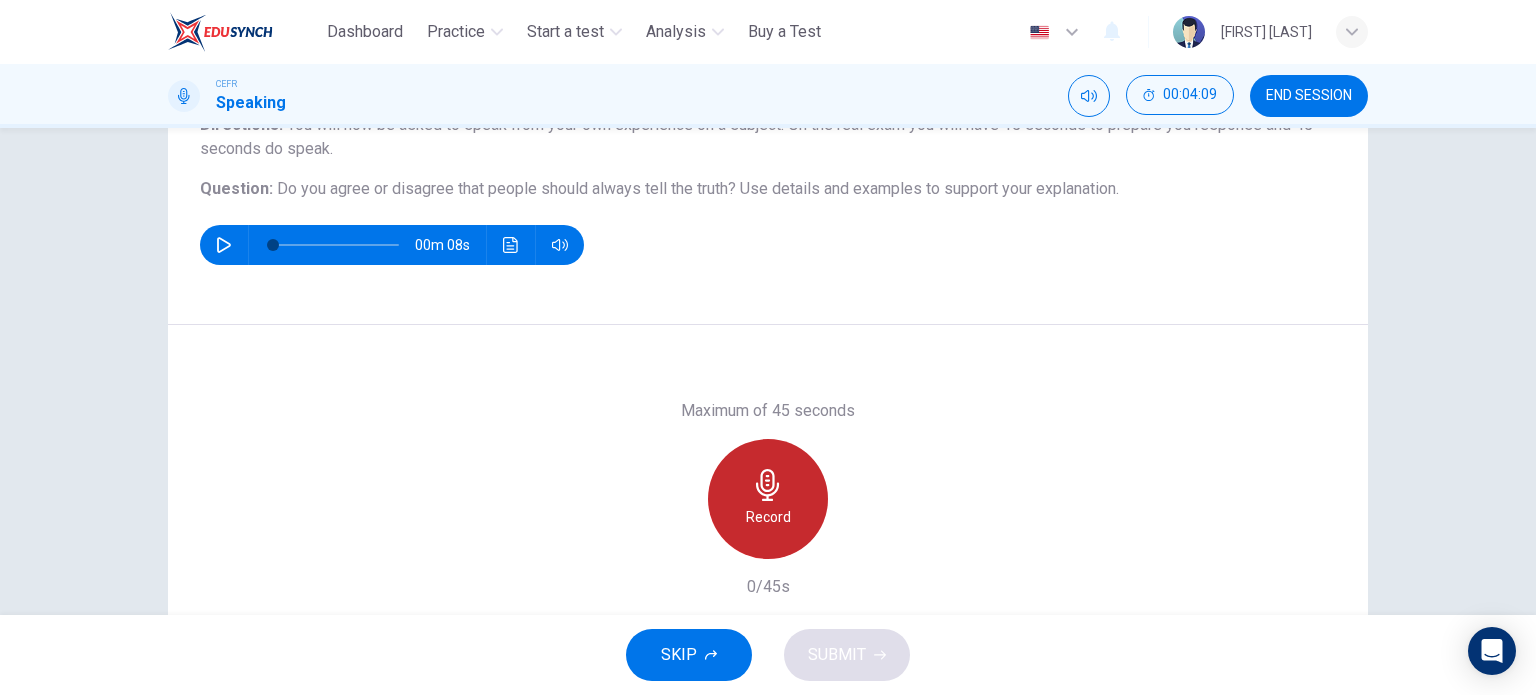 click on "Record" at bounding box center (768, 499) 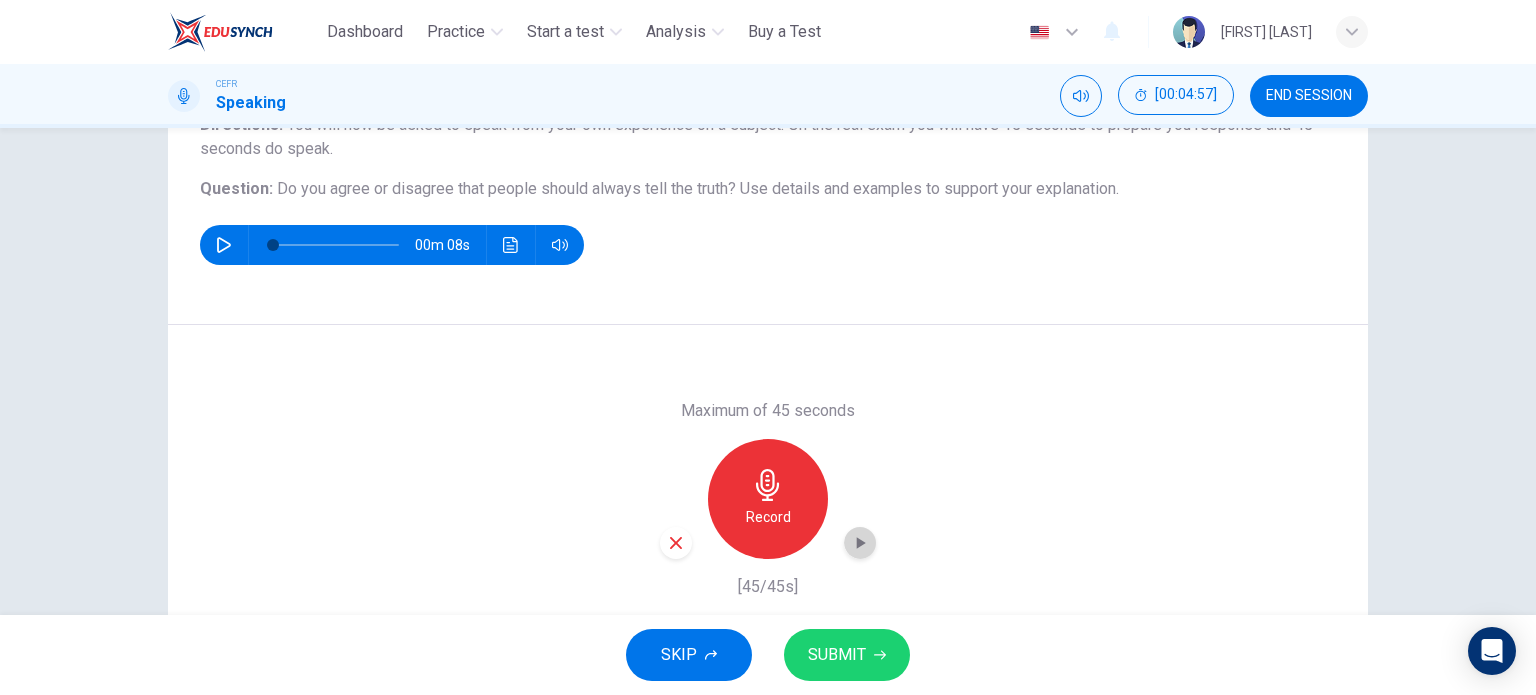 click at bounding box center (860, 543) 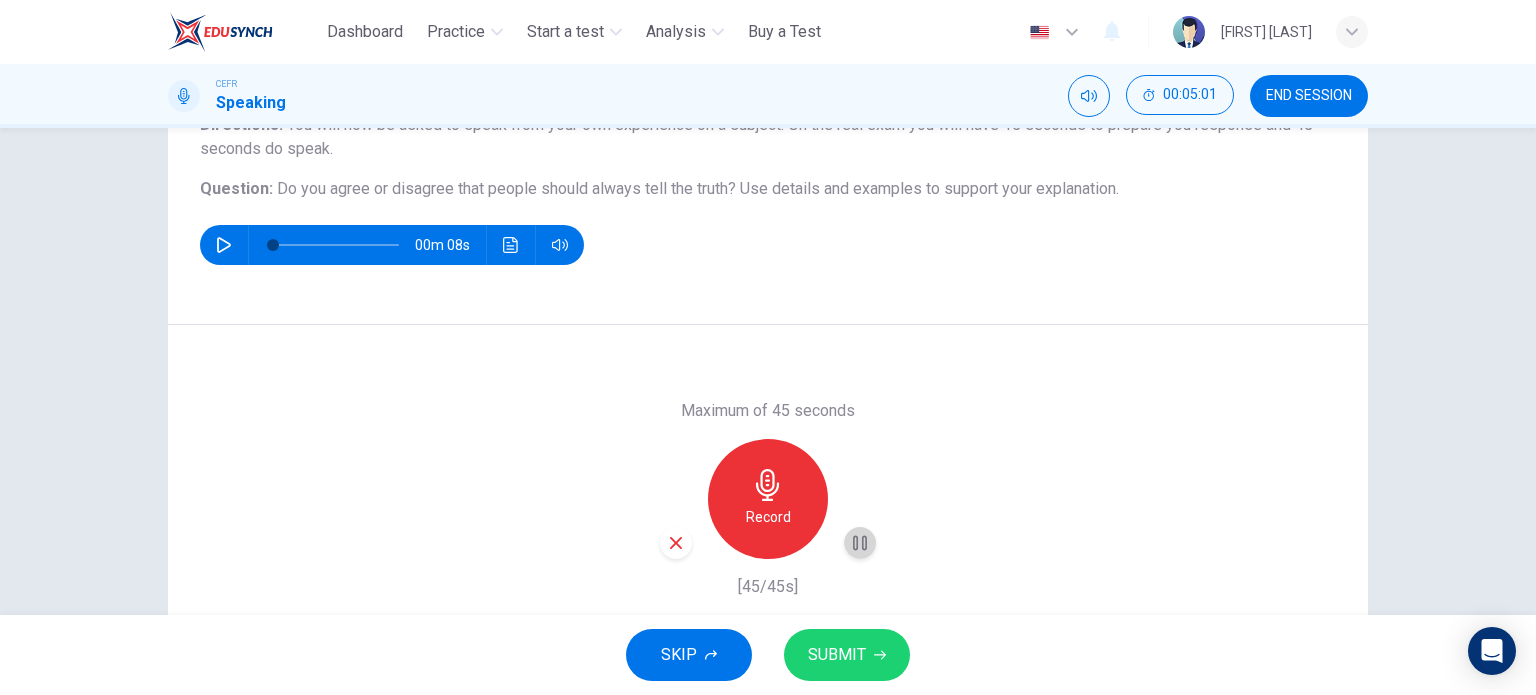 click at bounding box center (860, 543) 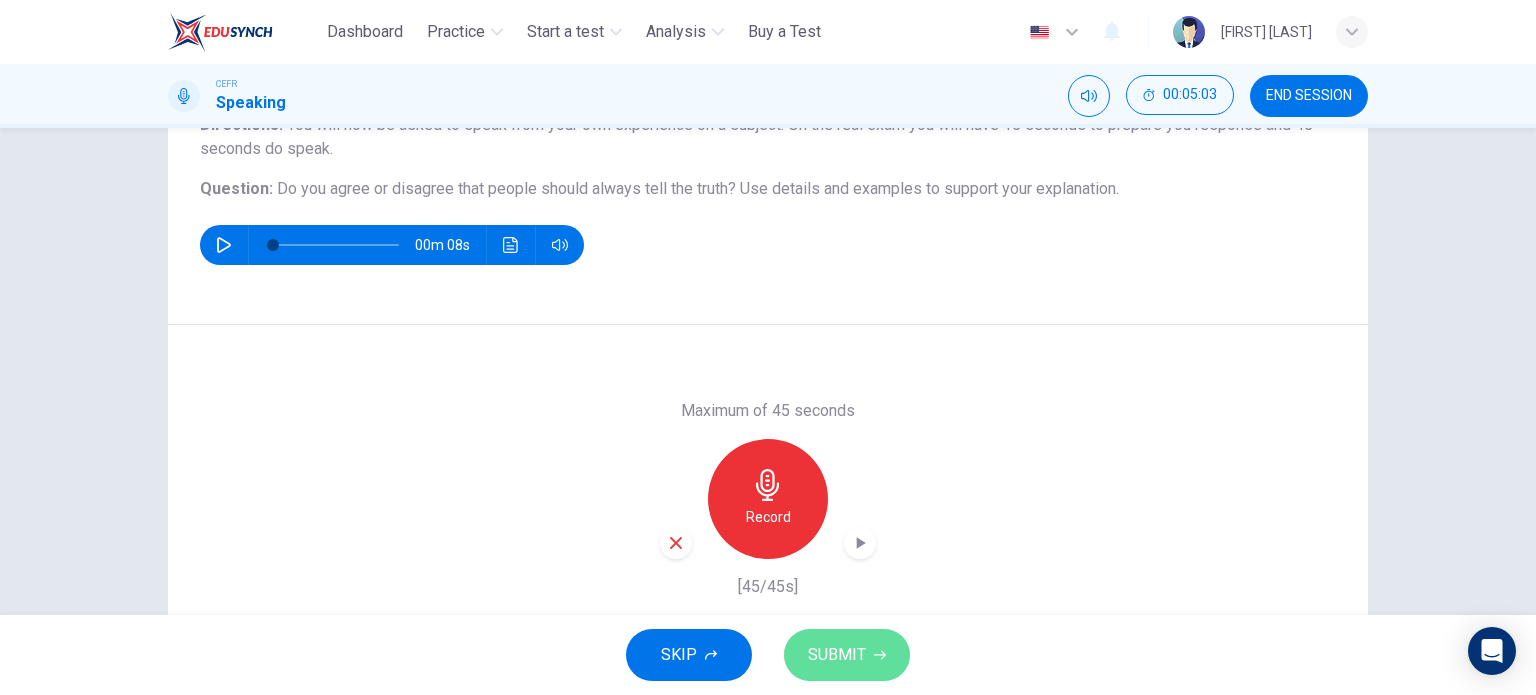 click on "SUBMIT" at bounding box center (837, 655) 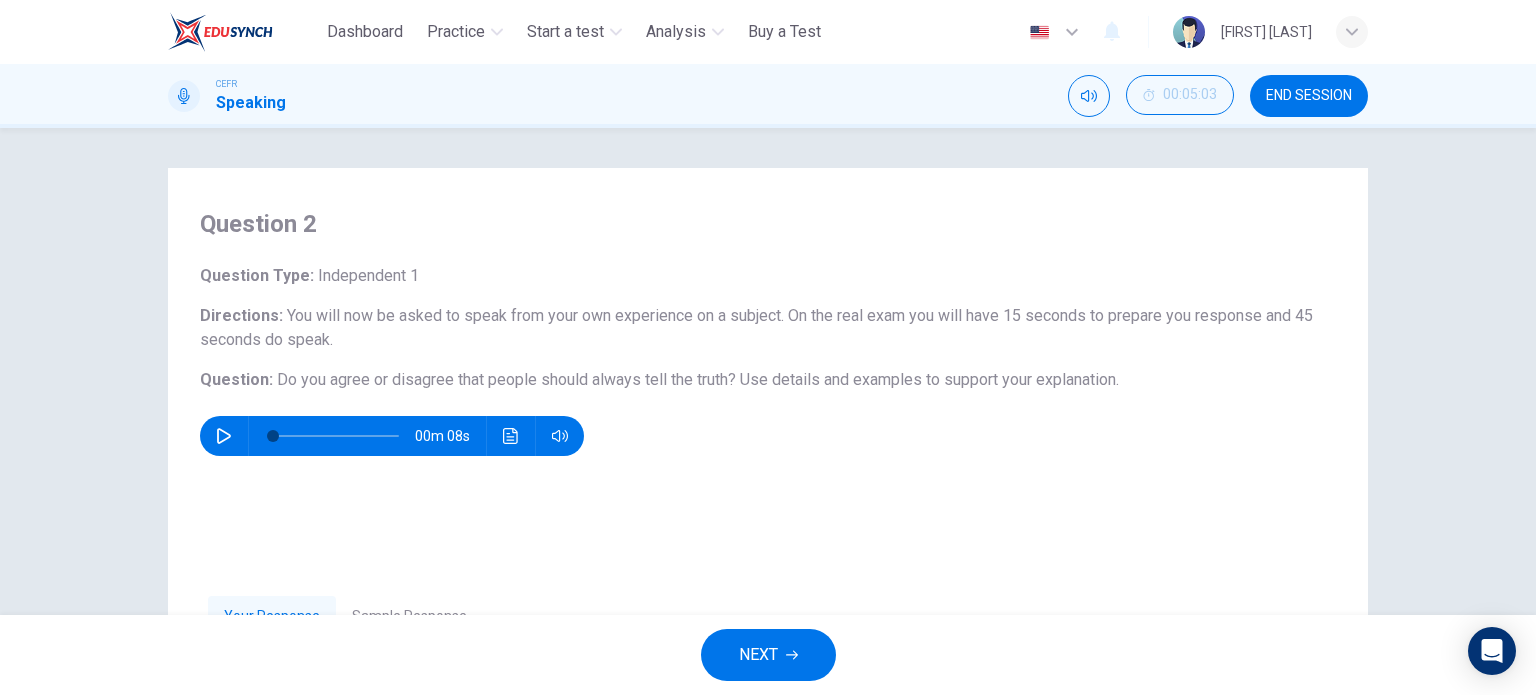 scroll, scrollTop: 288, scrollLeft: 0, axis: vertical 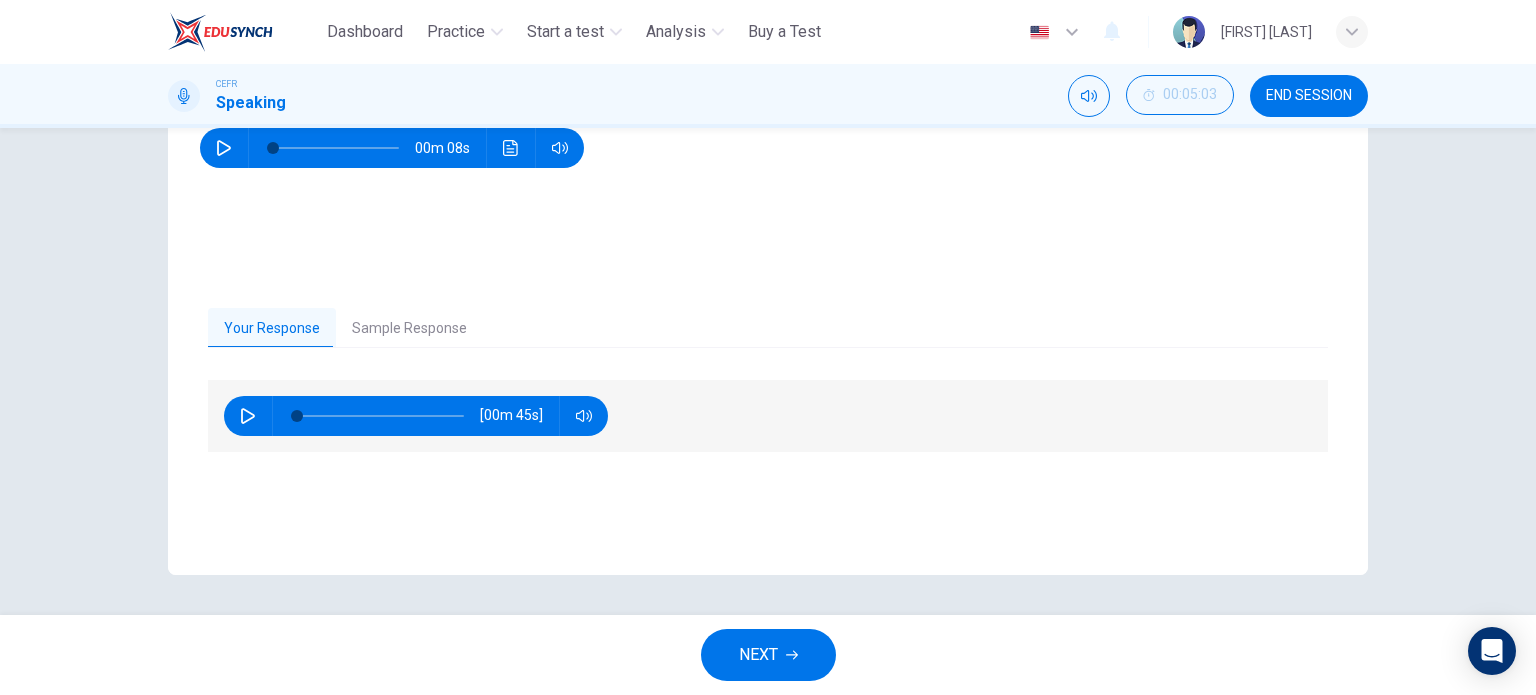 click at bounding box center (248, 416) 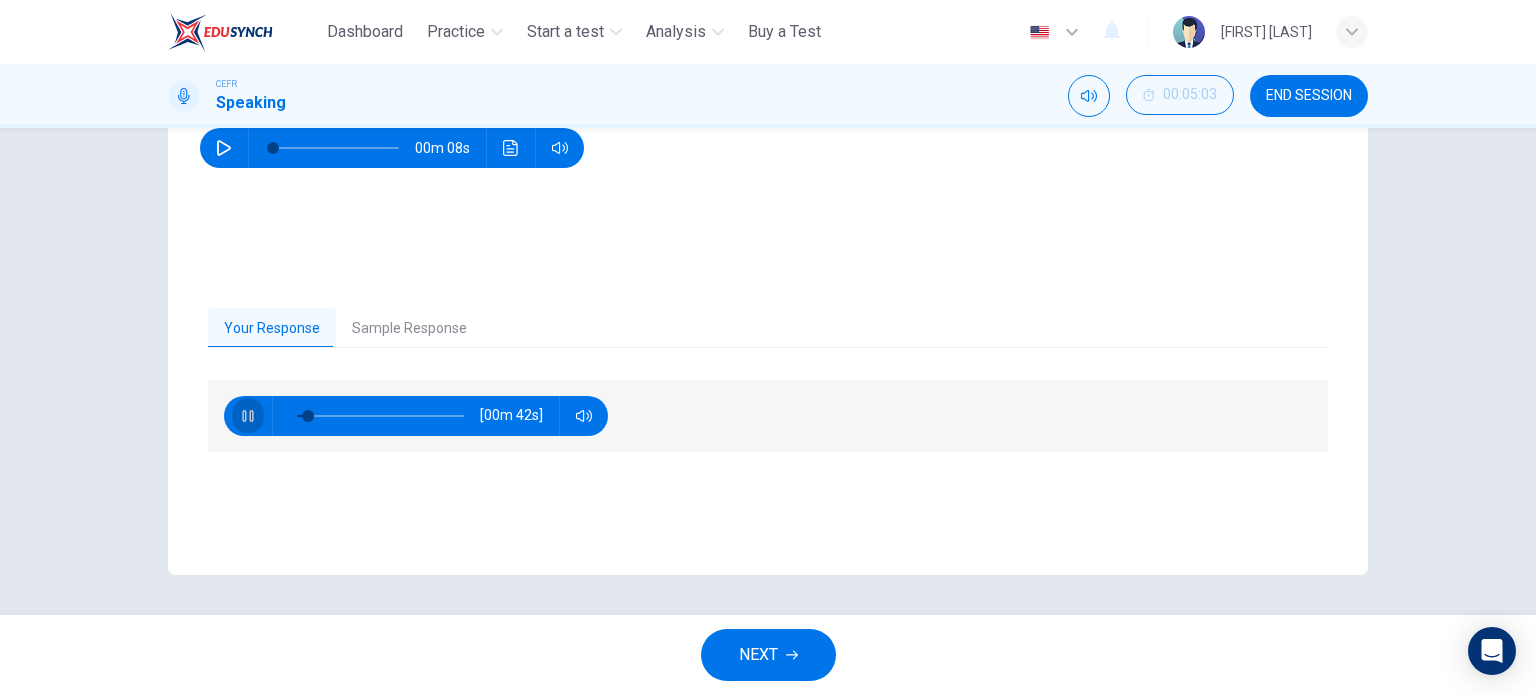 click at bounding box center [248, 416] 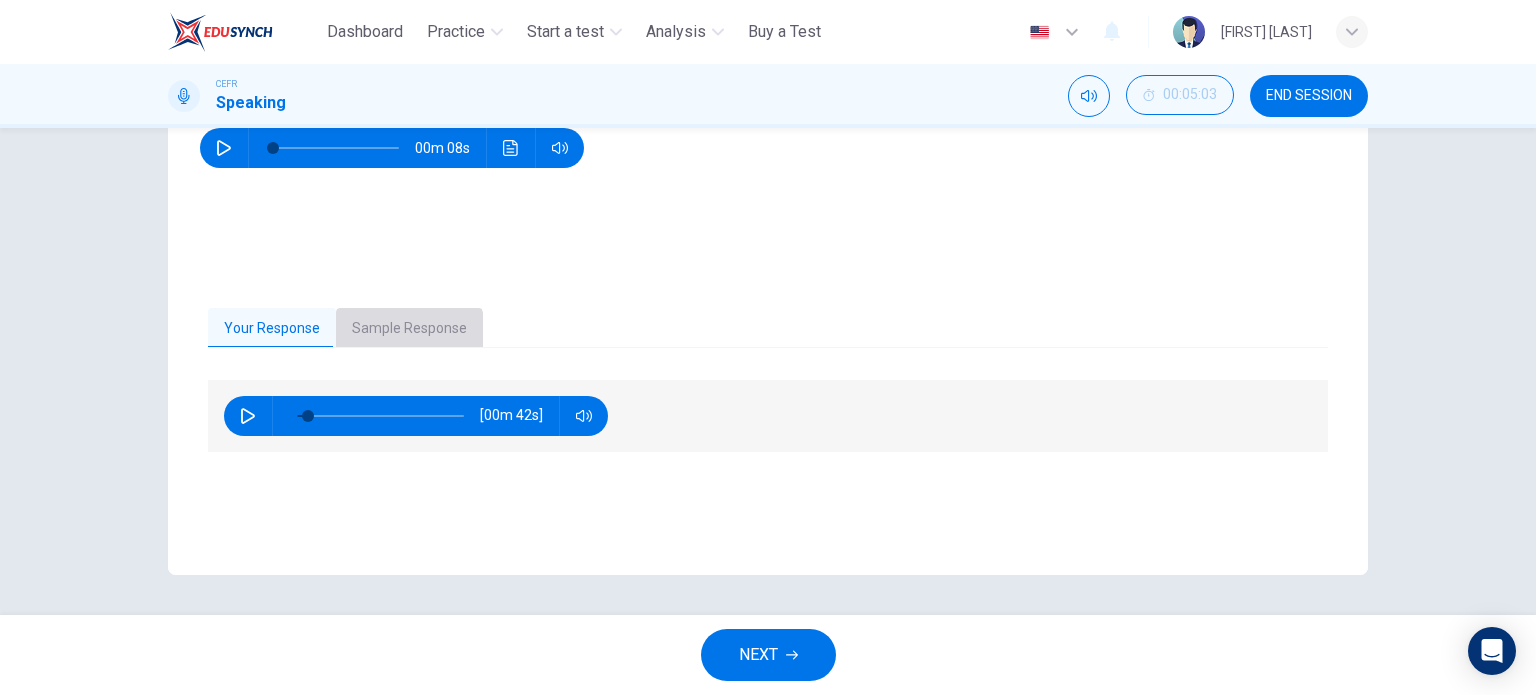 click on "Sample Response" at bounding box center [409, 329] 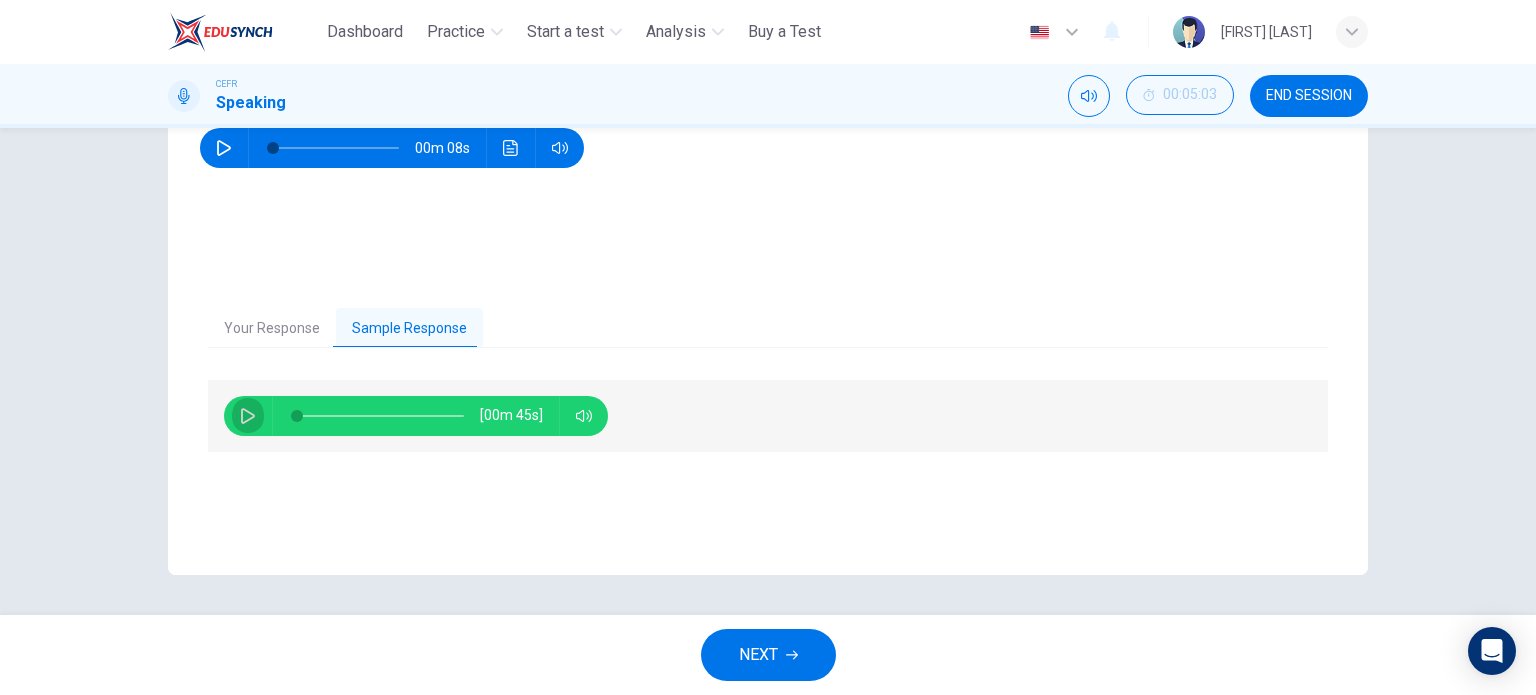 click at bounding box center [248, 416] 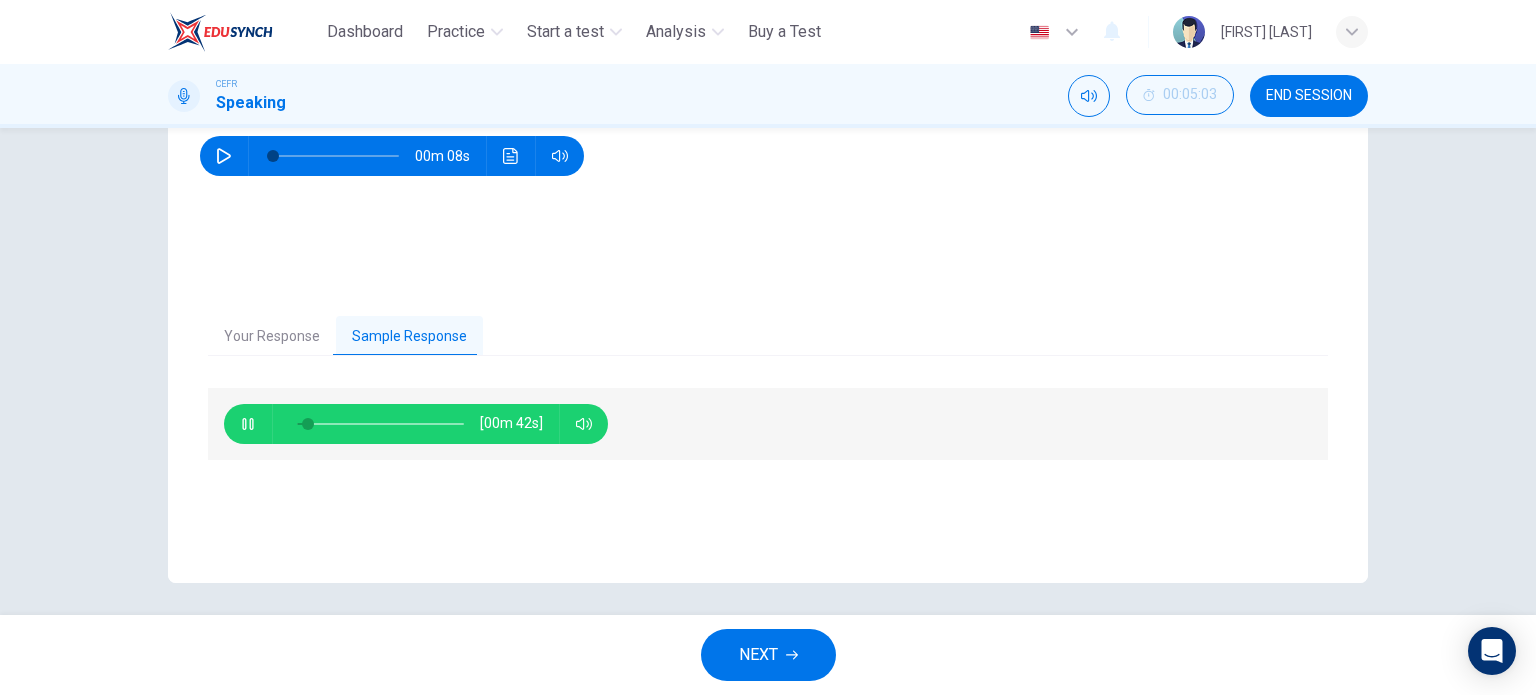 scroll, scrollTop: 288, scrollLeft: 0, axis: vertical 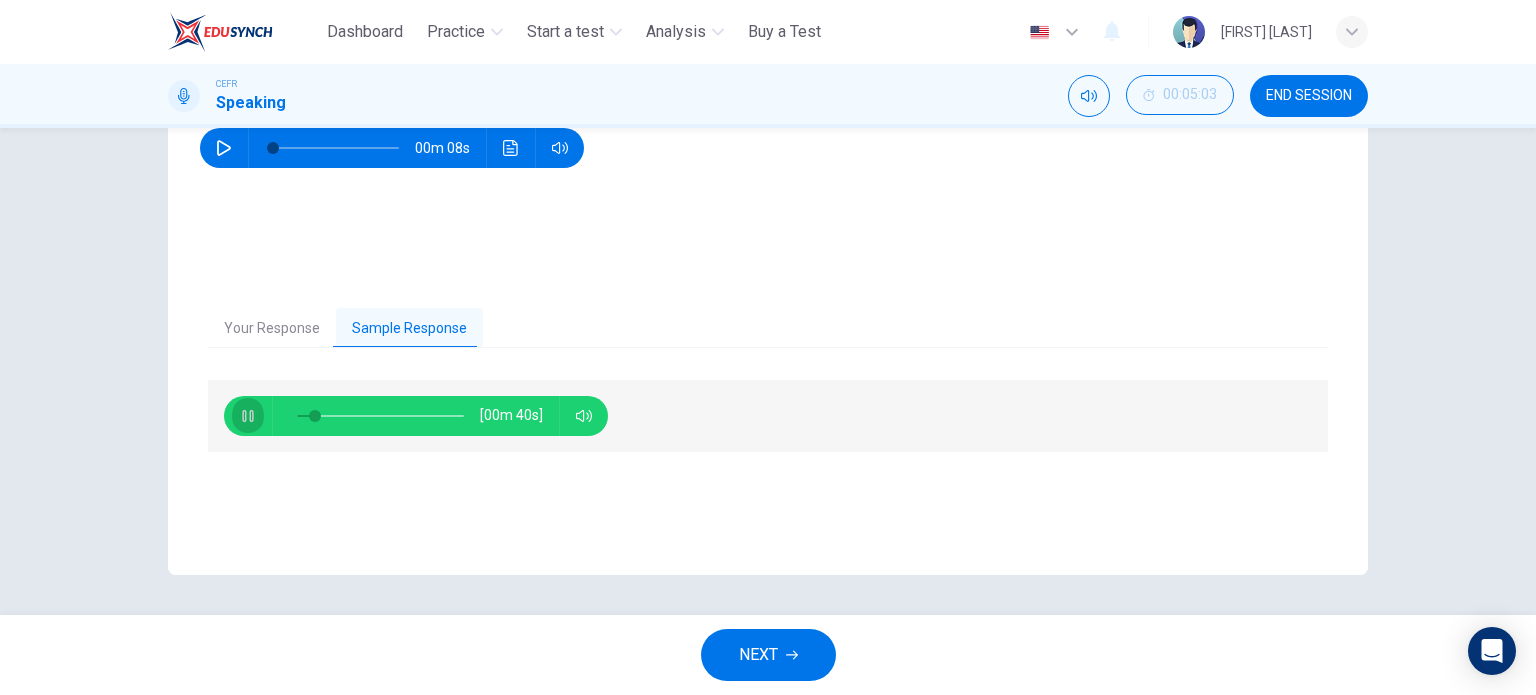 click at bounding box center [248, 416] 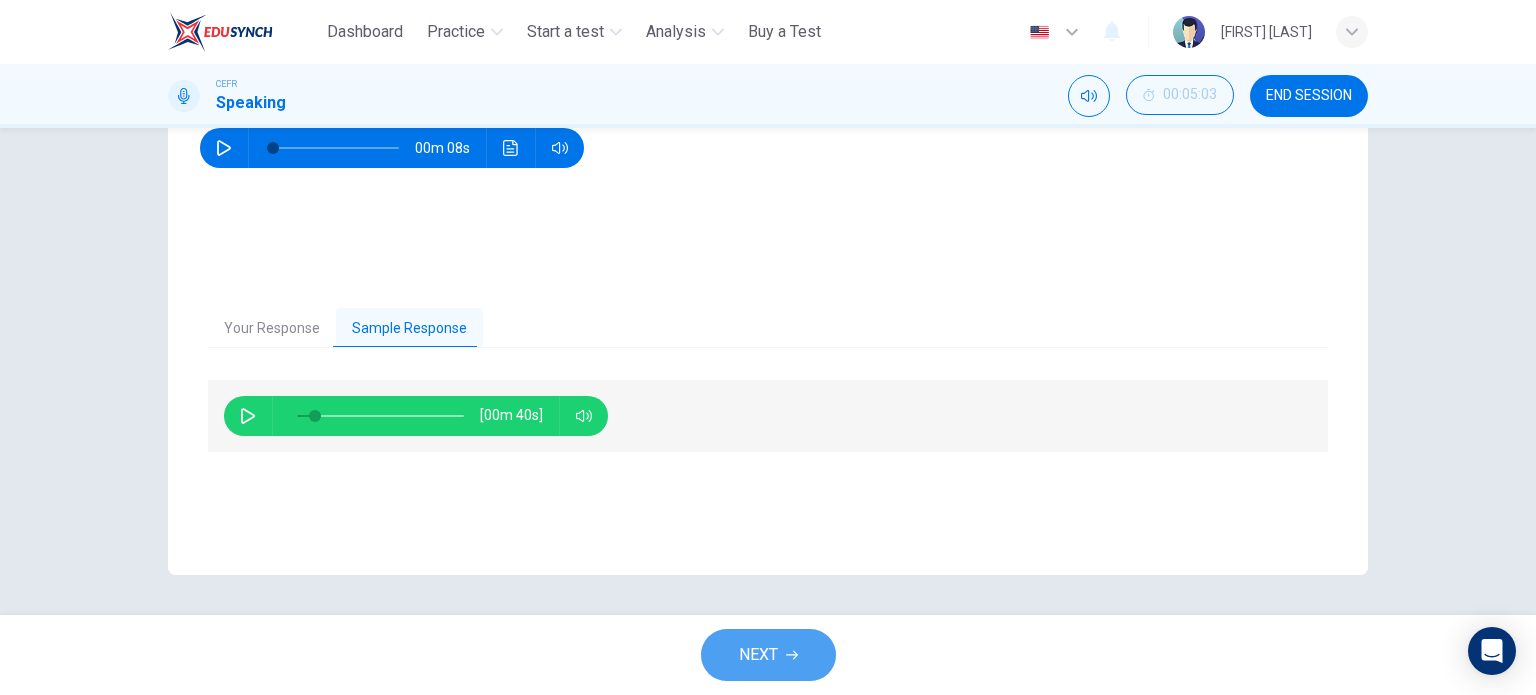 click on "NEXT" at bounding box center (758, 655) 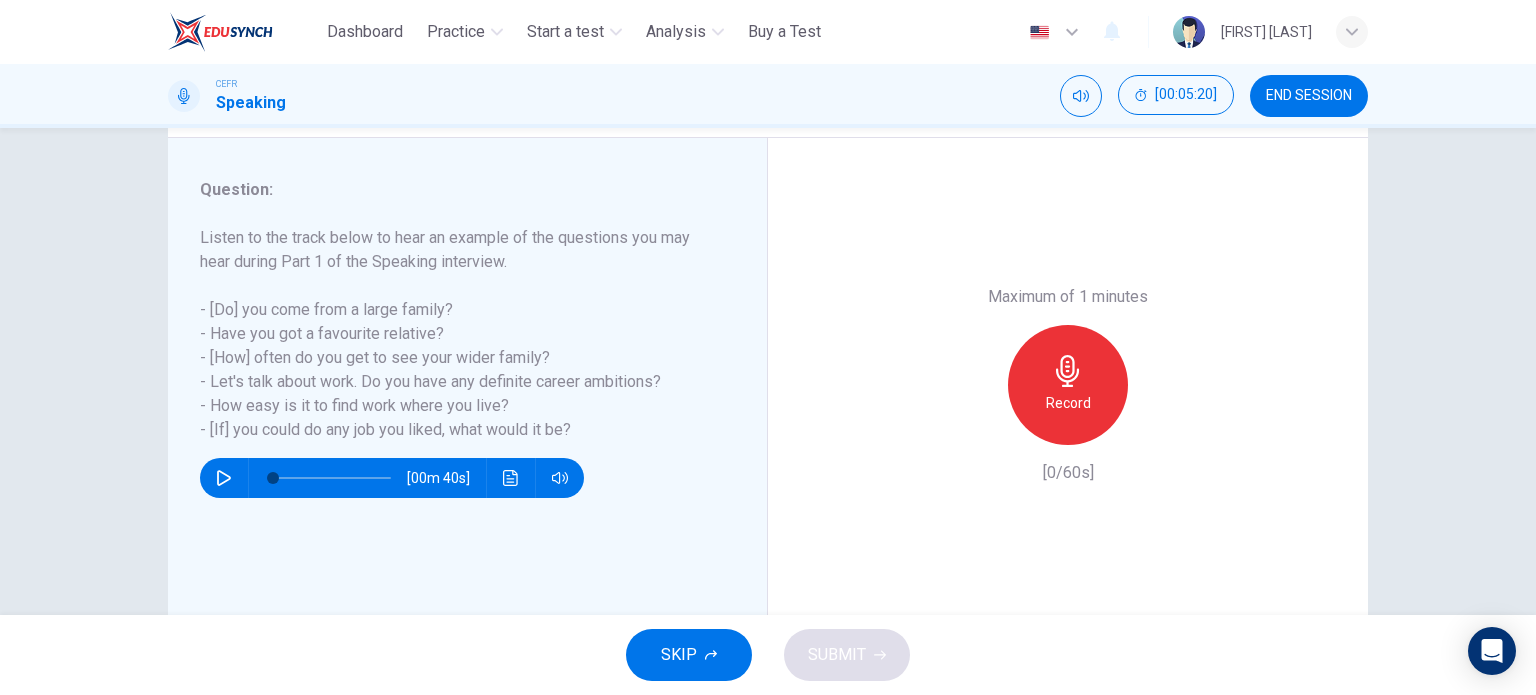 scroll, scrollTop: 288, scrollLeft: 0, axis: vertical 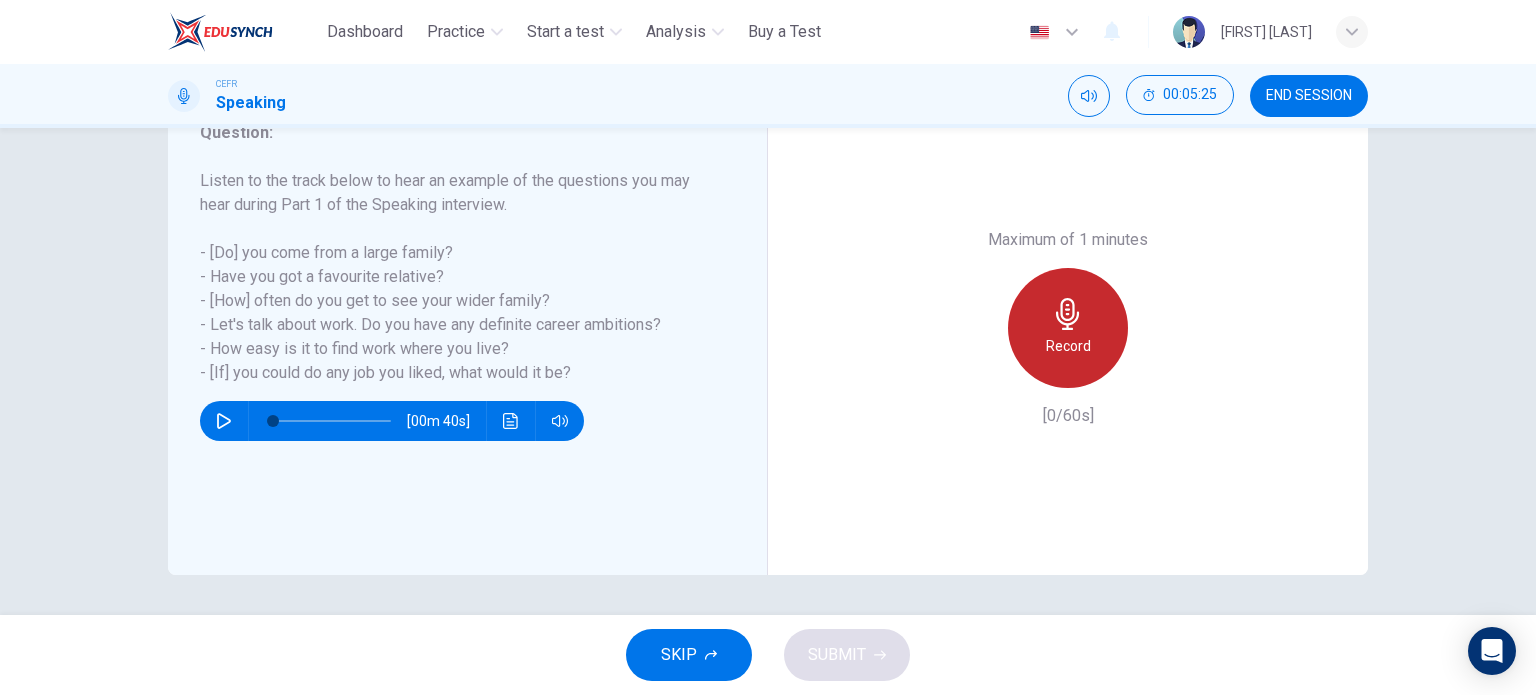 click on "Record" at bounding box center (1068, 346) 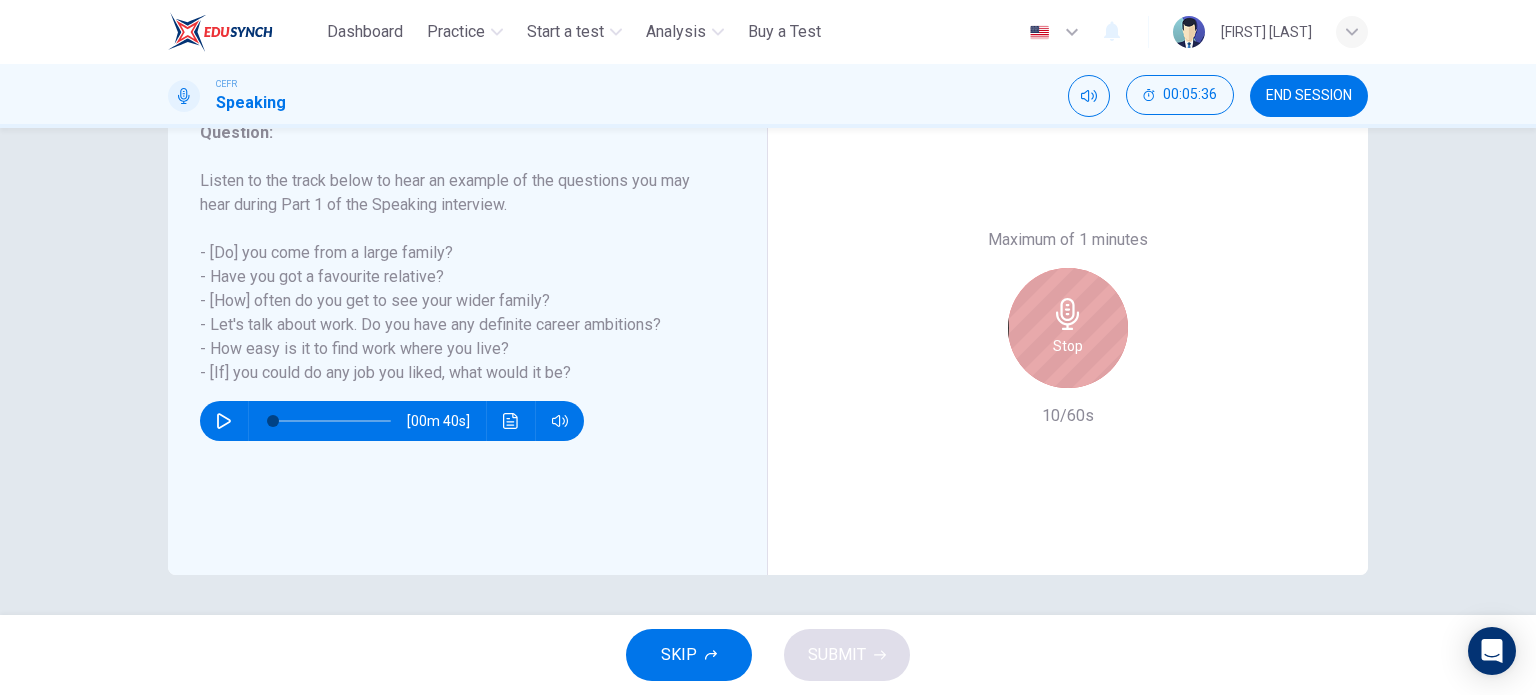 click on "Stop" at bounding box center (1068, 328) 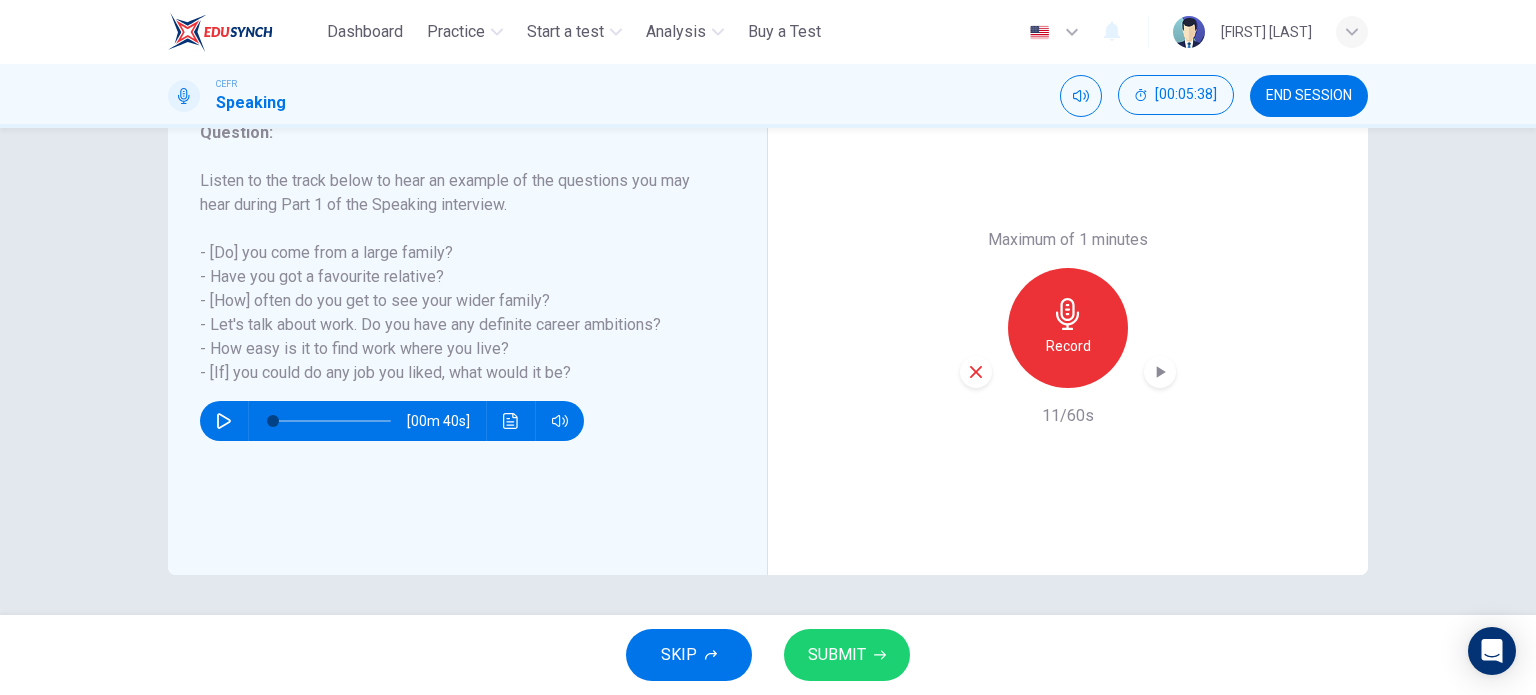 click at bounding box center [976, 372] 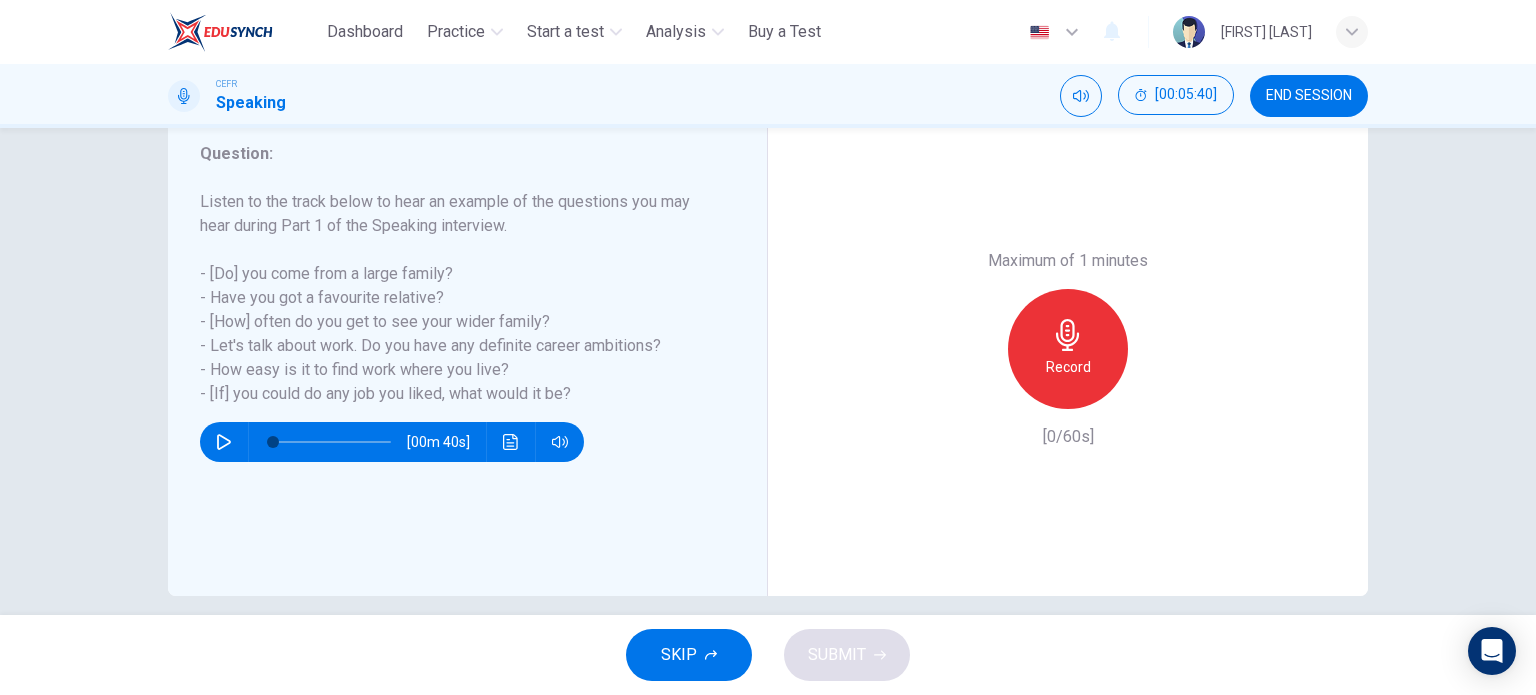 scroll, scrollTop: 252, scrollLeft: 0, axis: vertical 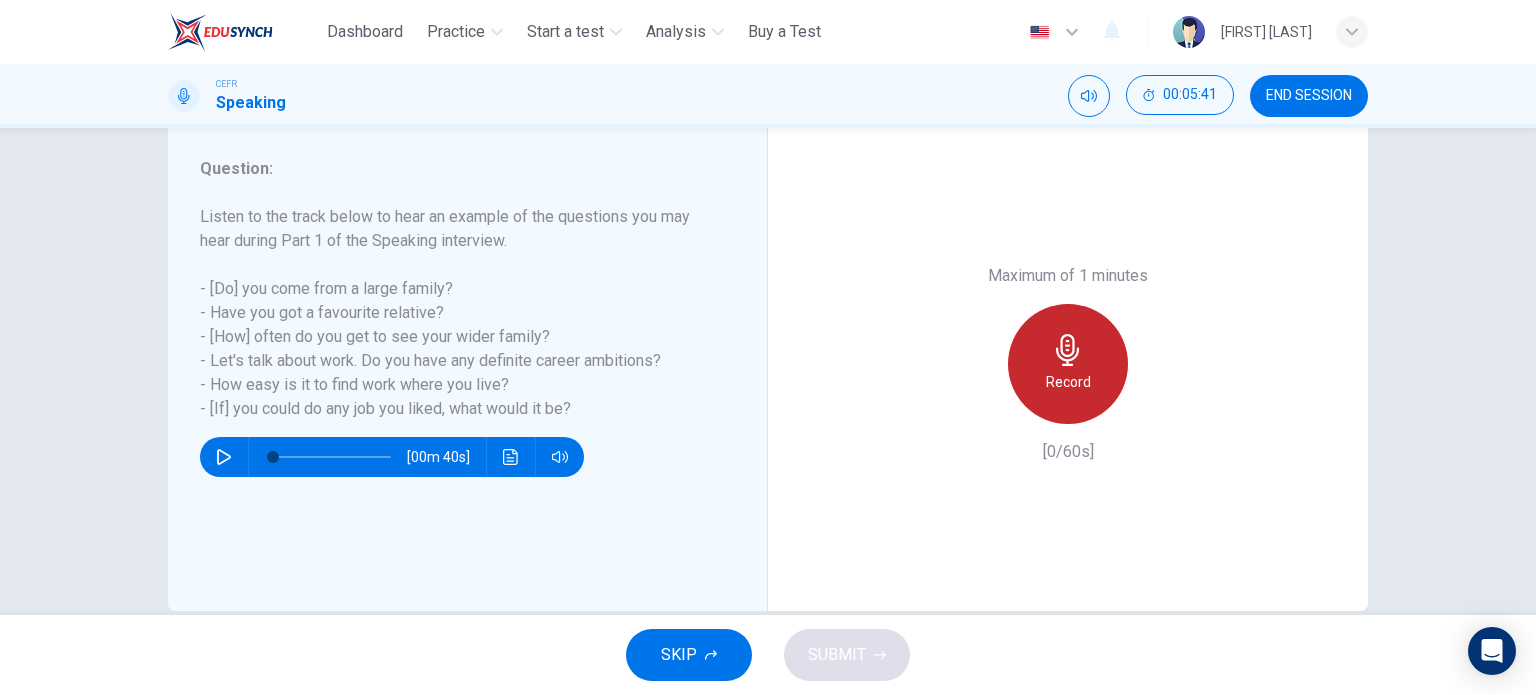 click at bounding box center [1068, 350] 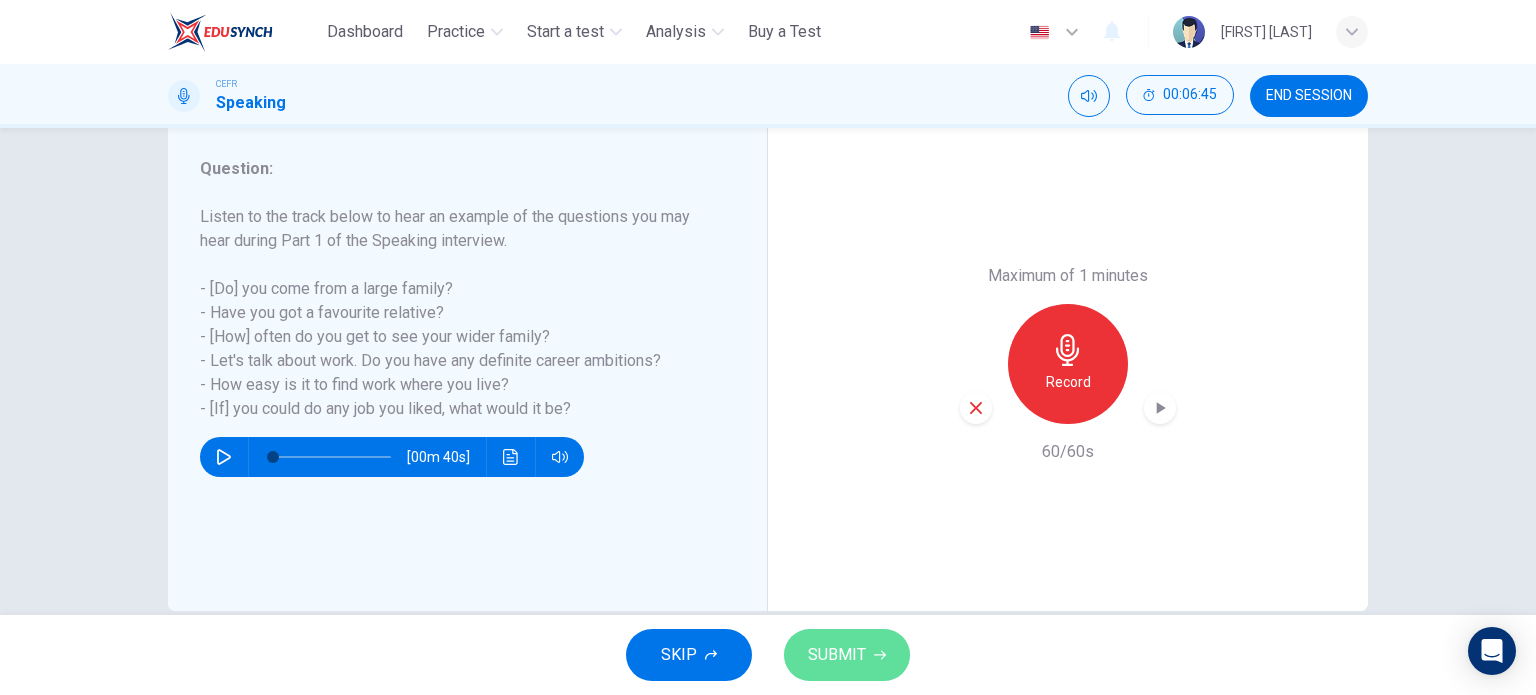 click on "SUBMIT" at bounding box center [847, 655] 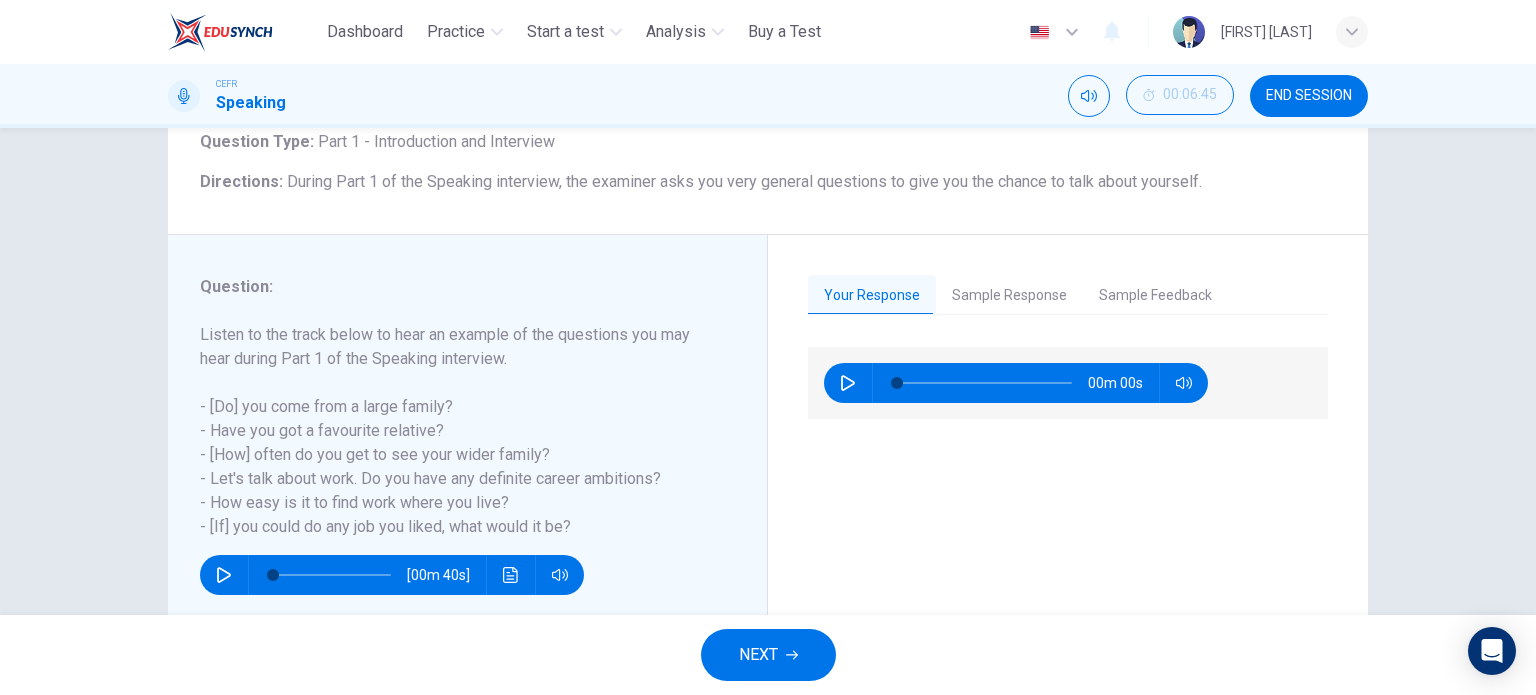 scroll, scrollTop: 131, scrollLeft: 0, axis: vertical 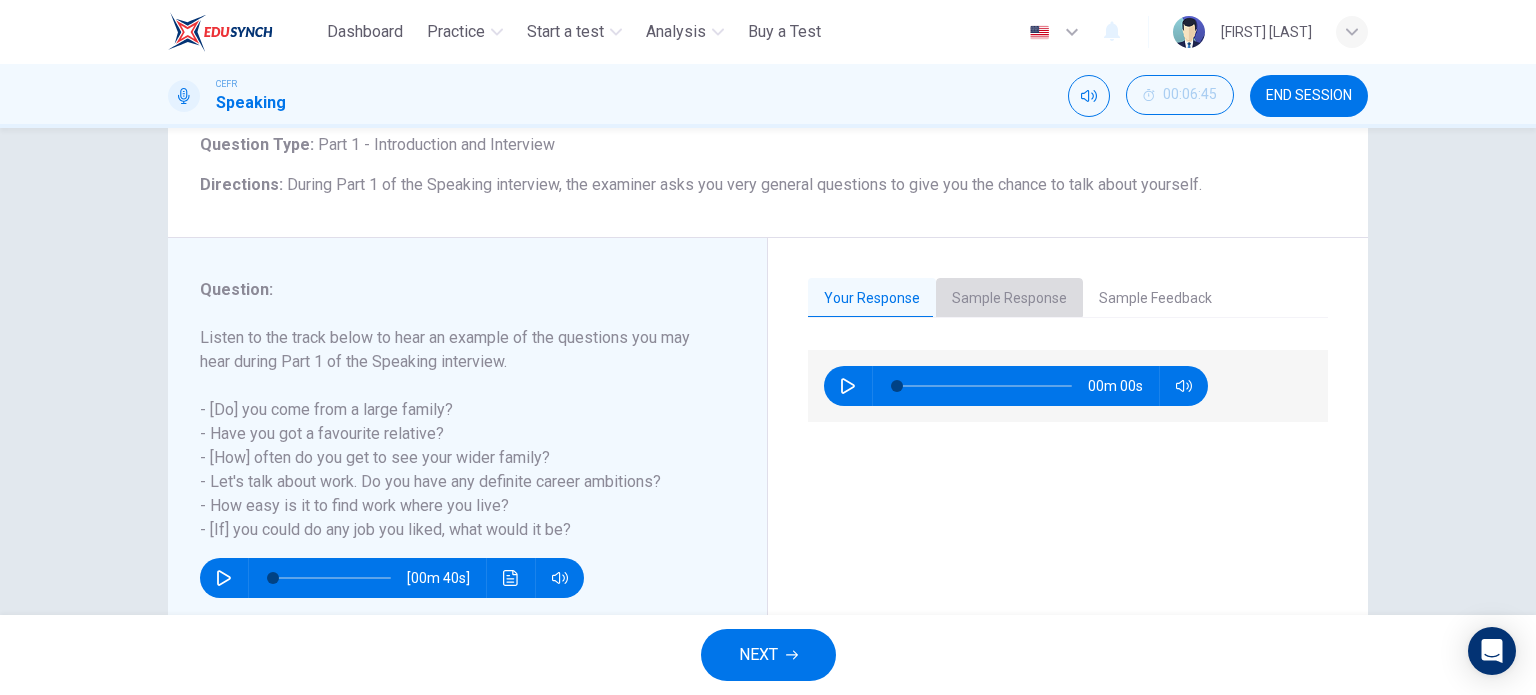 click on "Sample Response" at bounding box center [1009, 299] 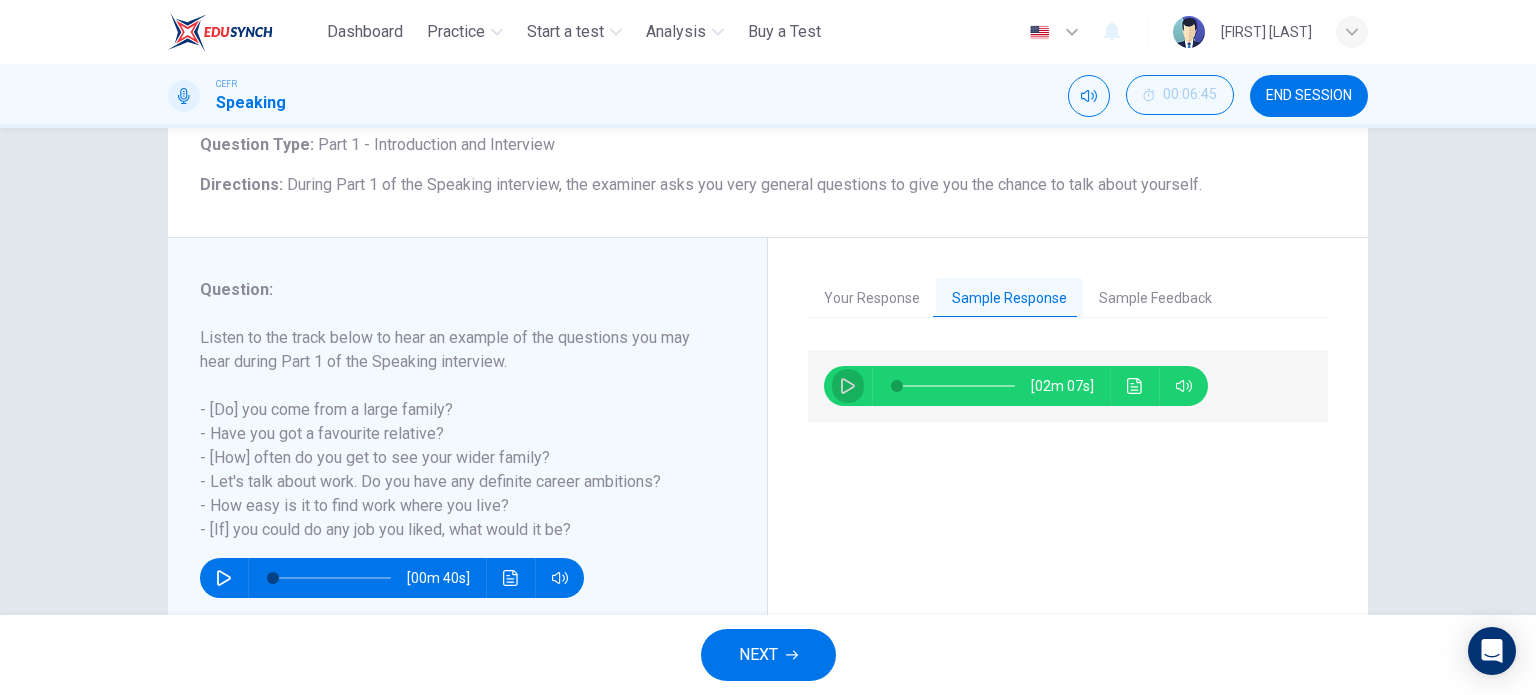 click at bounding box center (848, 386) 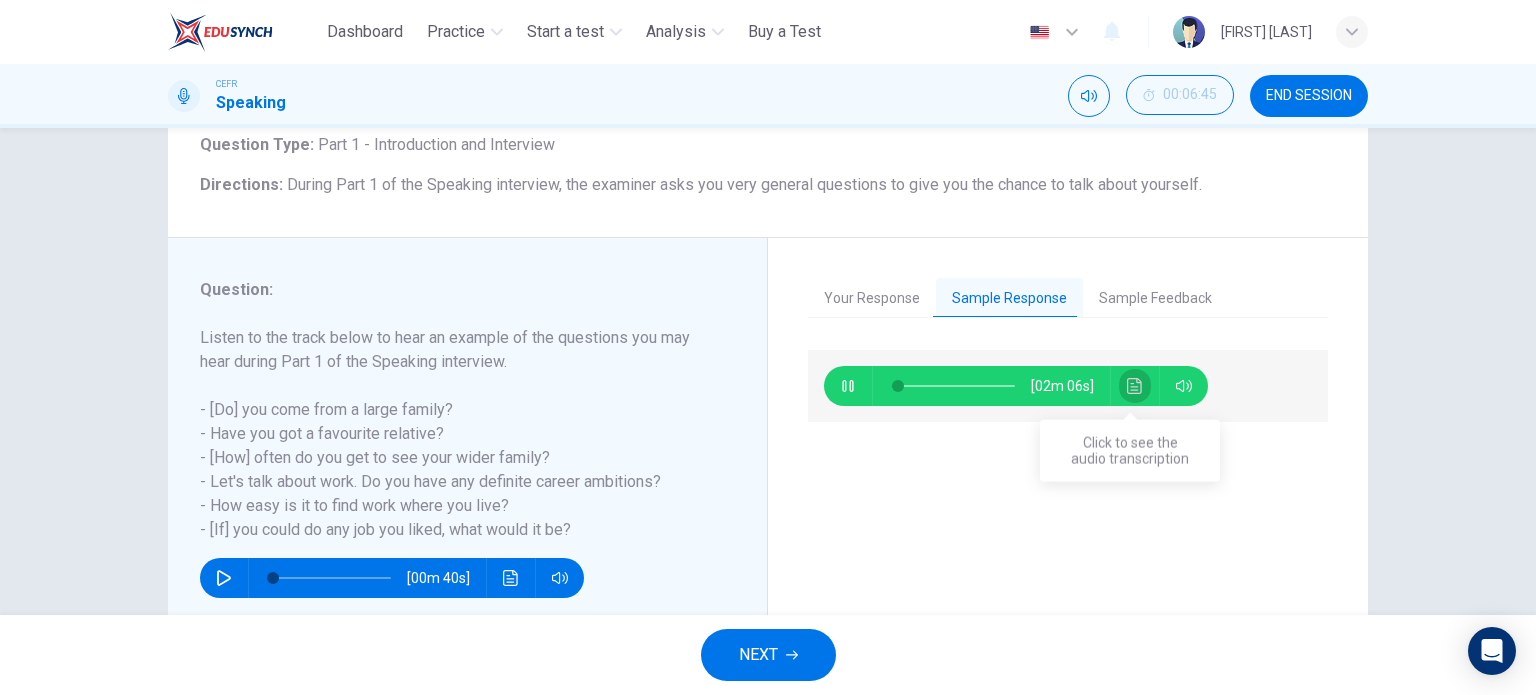 click at bounding box center [1135, 386] 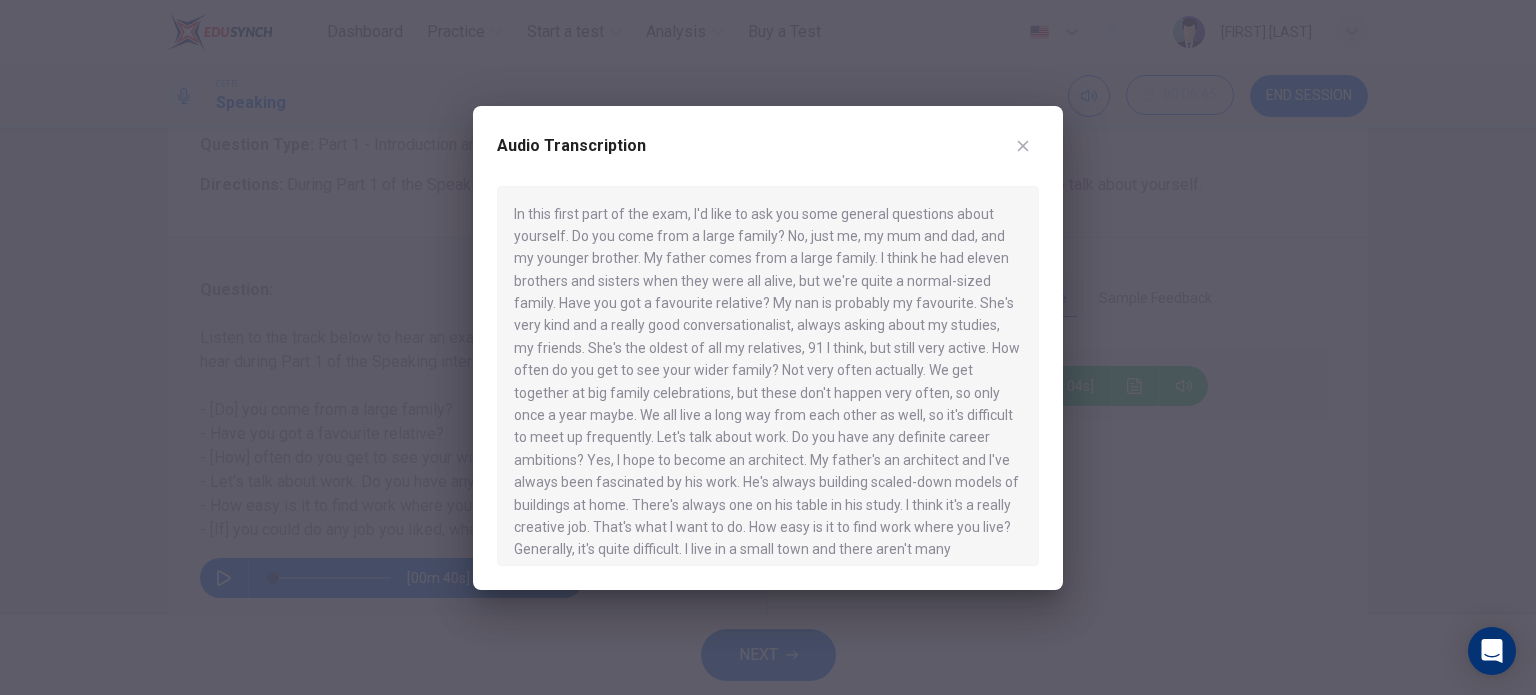 scroll, scrollTop: 146, scrollLeft: 0, axis: vertical 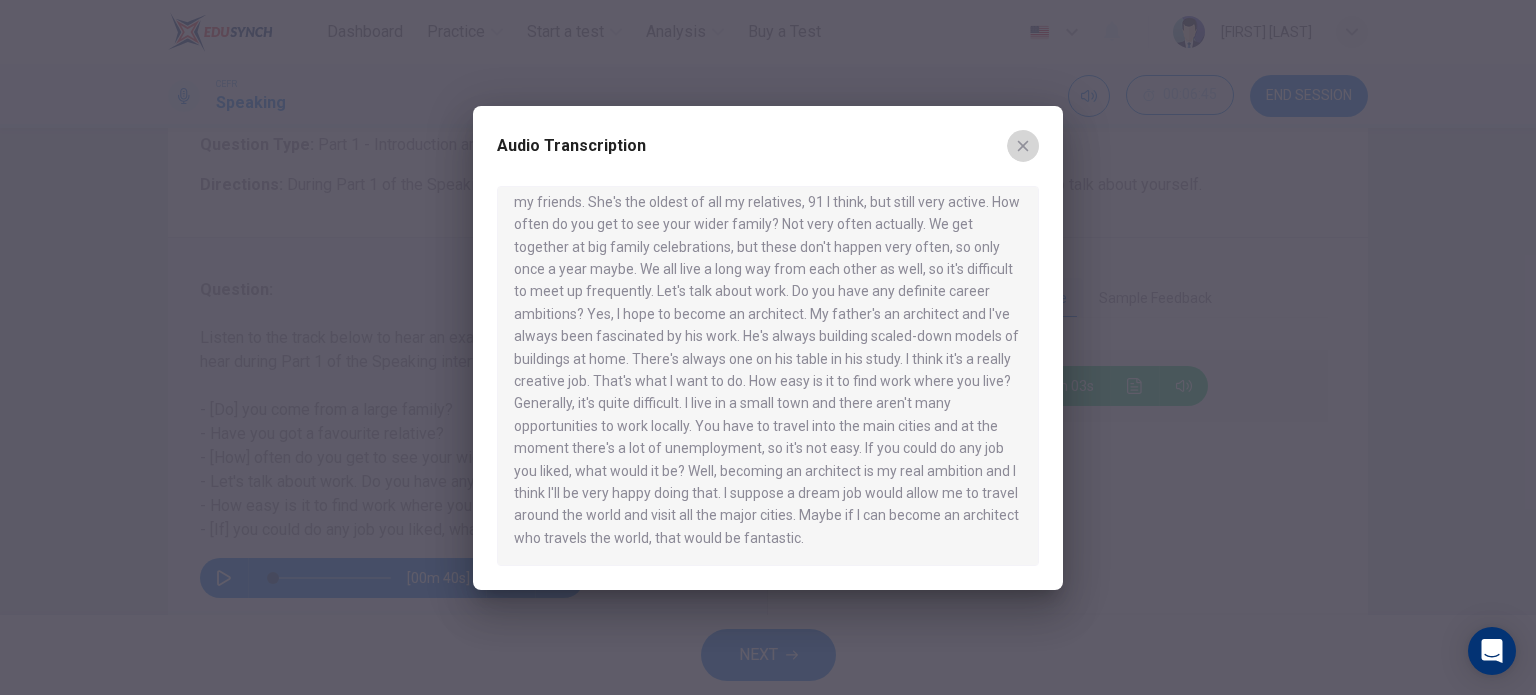 click at bounding box center [1023, 146] 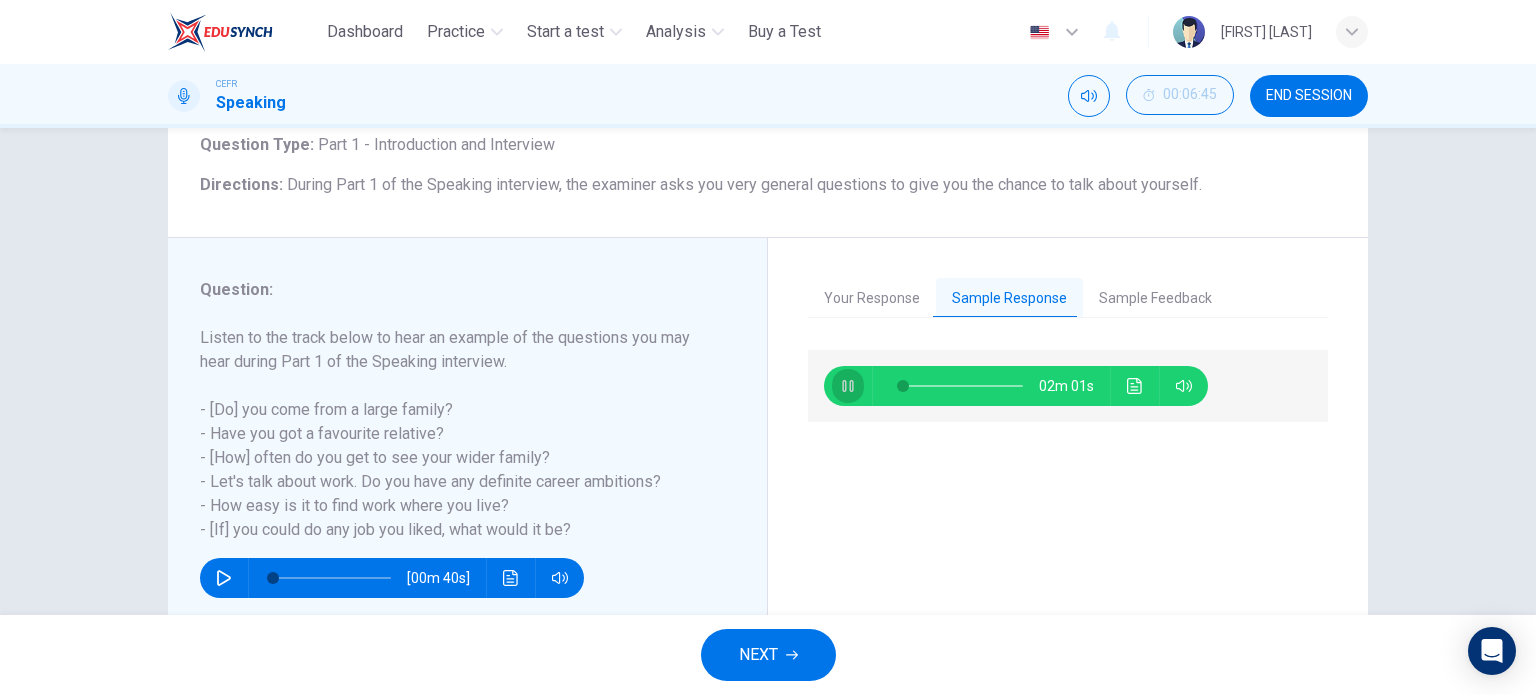 click at bounding box center [848, 386] 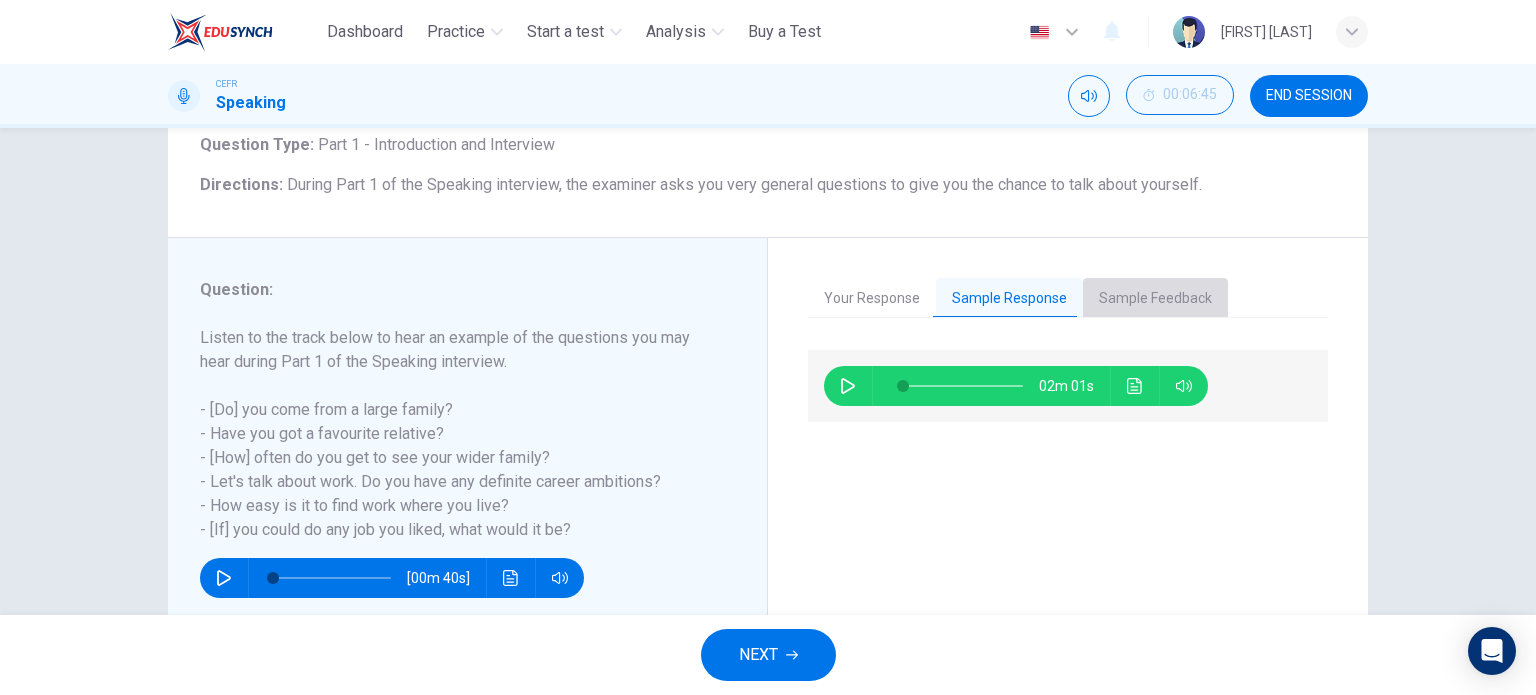click on "Sample Feedback" at bounding box center [1155, 299] 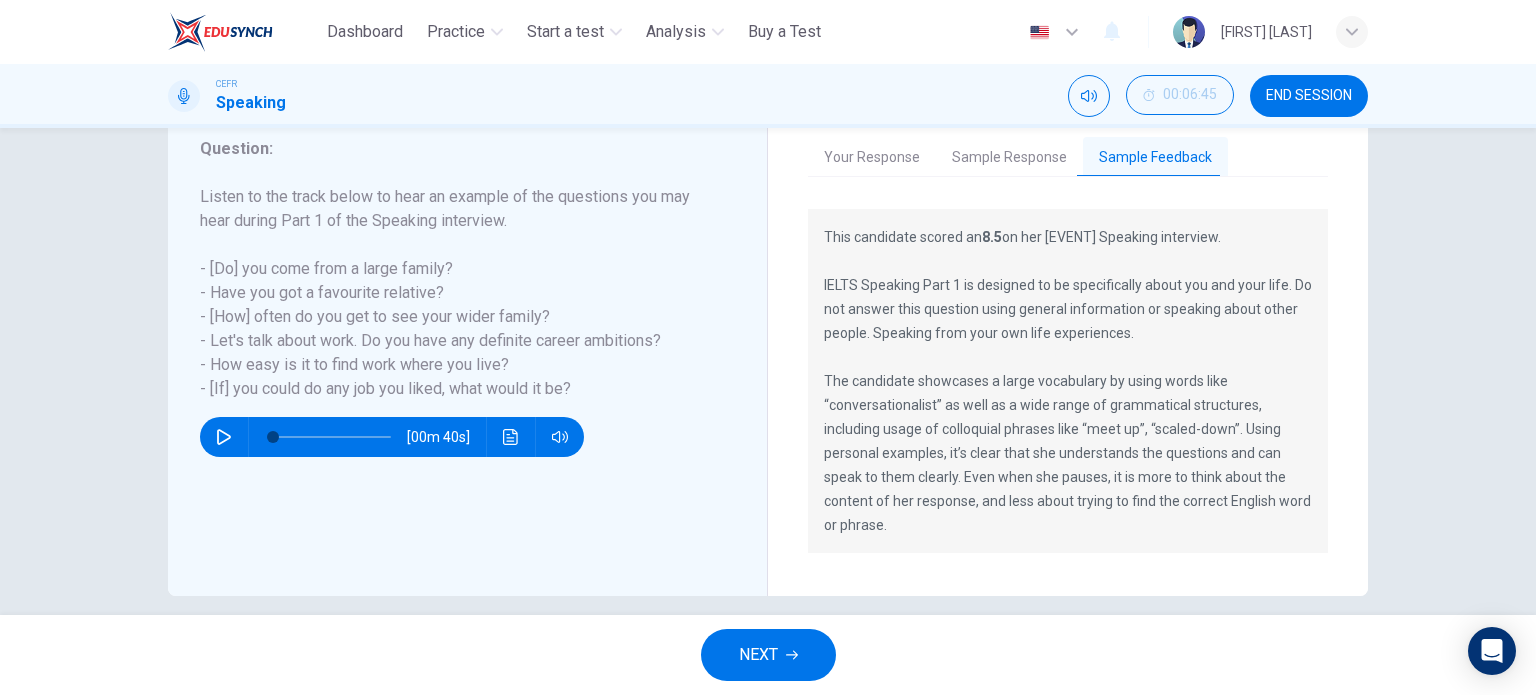 scroll, scrollTop: 279, scrollLeft: 0, axis: vertical 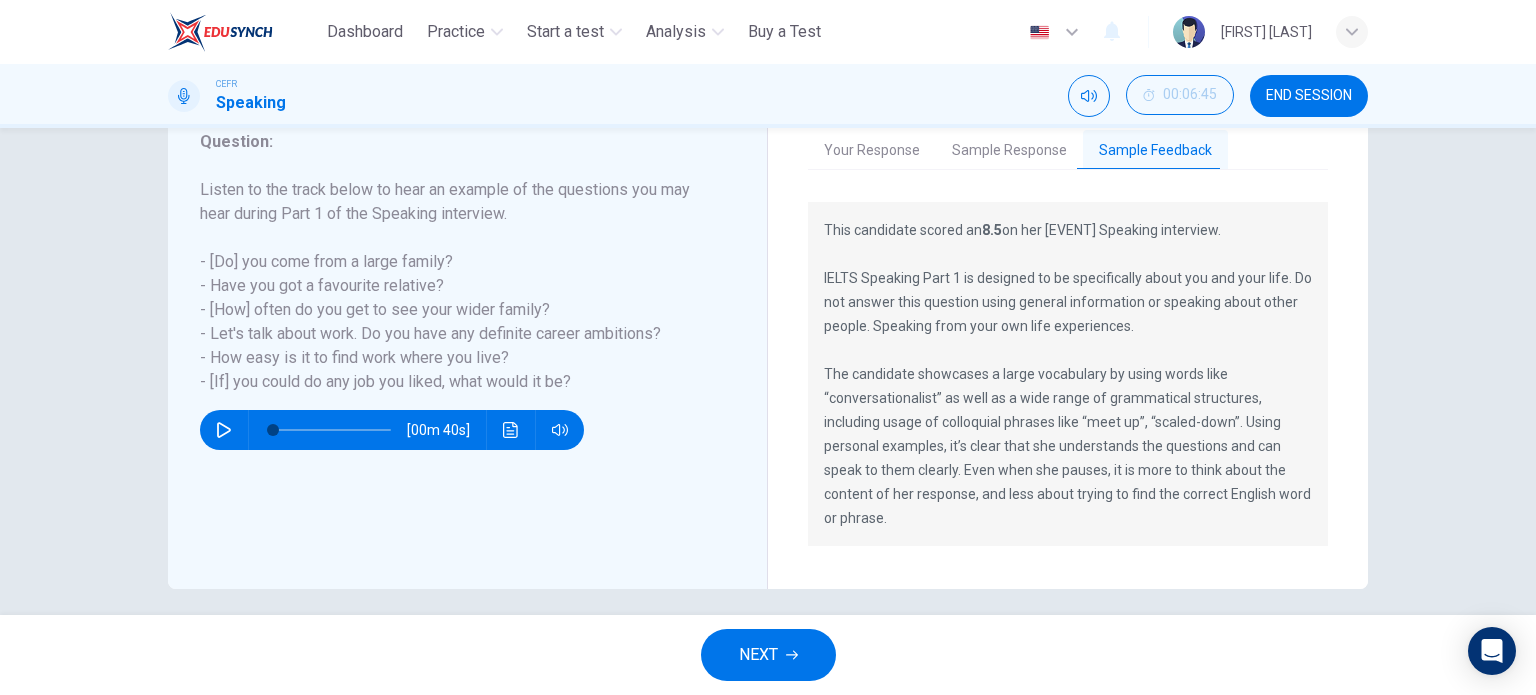 click on "This candidate scored an 8.5 on her IELTS Speaking interview. IELTS Speaking Part 1 is designed to be specifically about you and your life. Do not answer this question using general information or speaking about other people. Speaking from your own life experiences. The candidate showcases a large vocabulary by using words like “conversationalist” as well as a wide range of grammatical structures, including usage of colloquial phrases like “meet up”, “scaled-down”. Using personal examples, it’s clear that she understands the questions and can speak to them clearly. Even when she pauses, it is more to think about the content of her response, and less about trying to find the correct English word or phrase." at bounding box center [1068, 374] 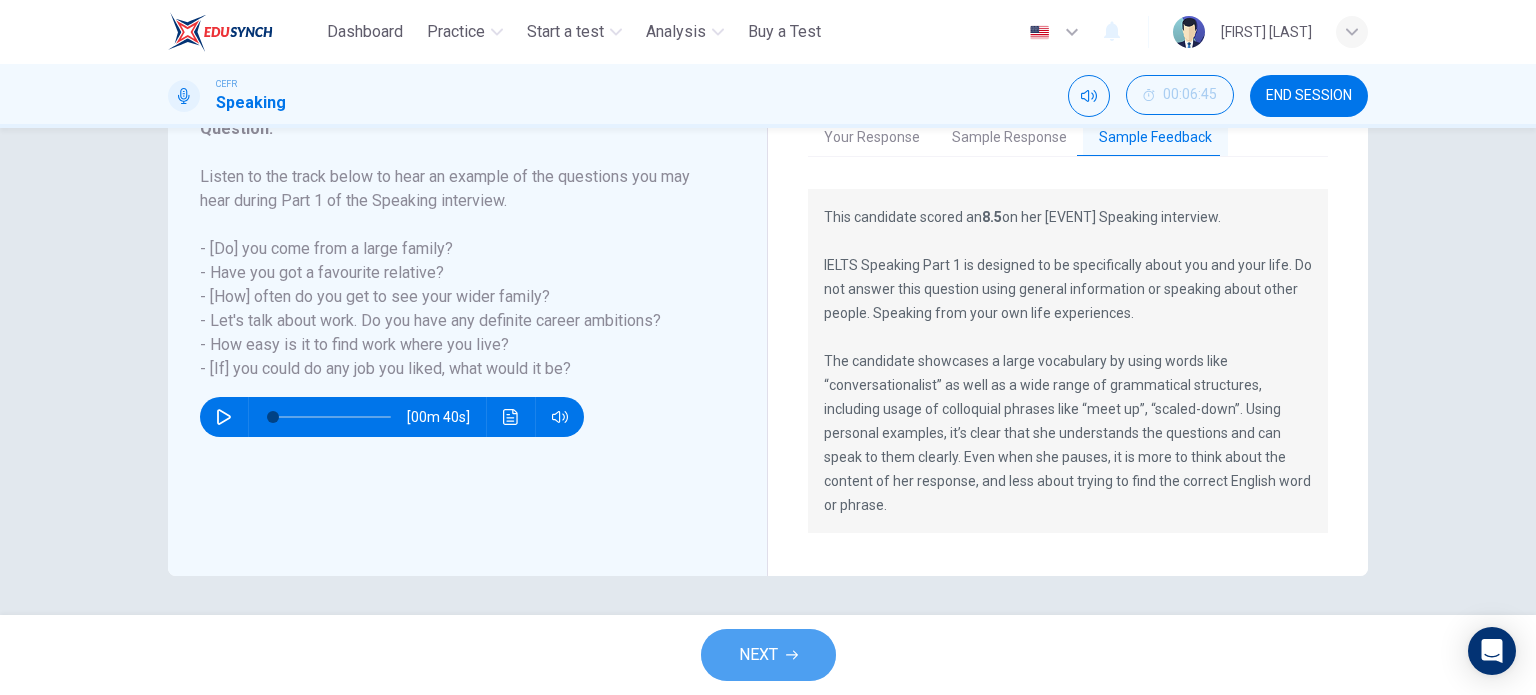 click on "NEXT" at bounding box center (758, 655) 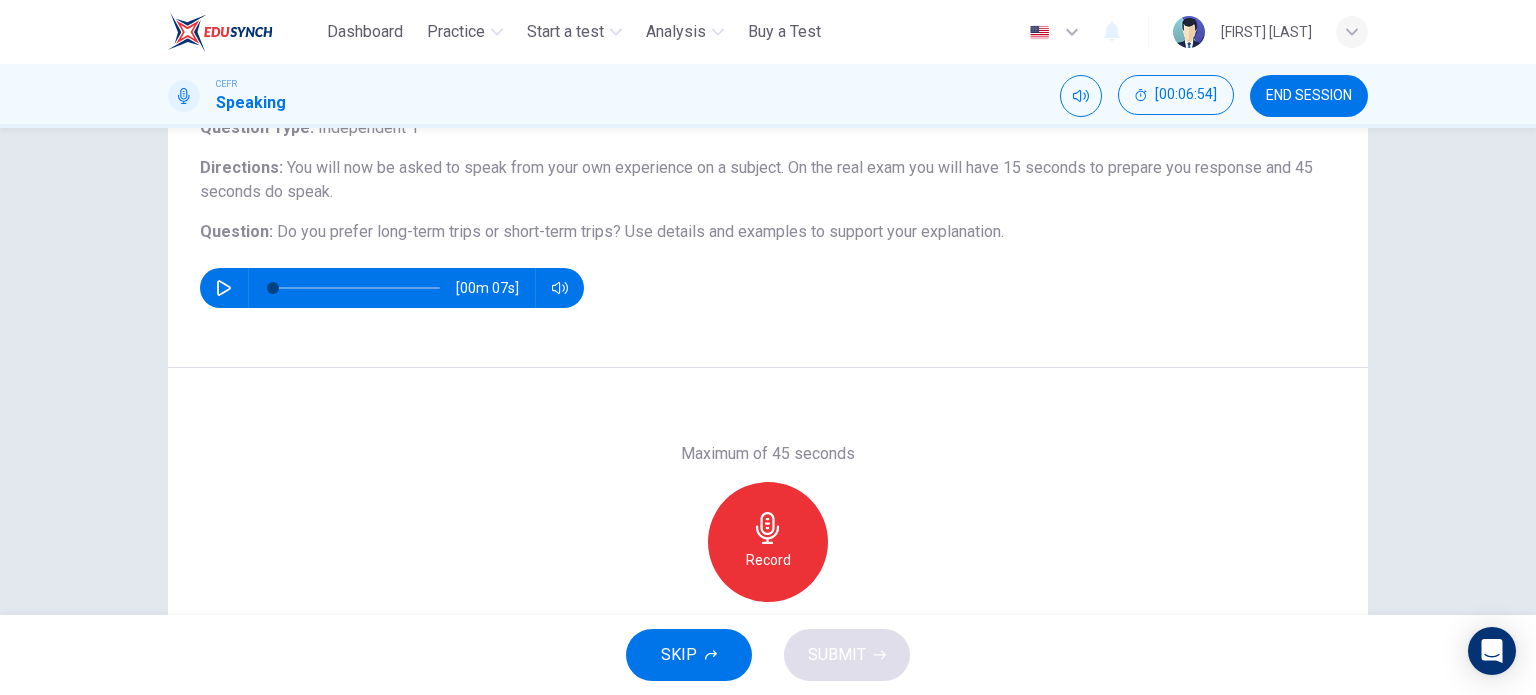 scroll, scrollTop: 150, scrollLeft: 0, axis: vertical 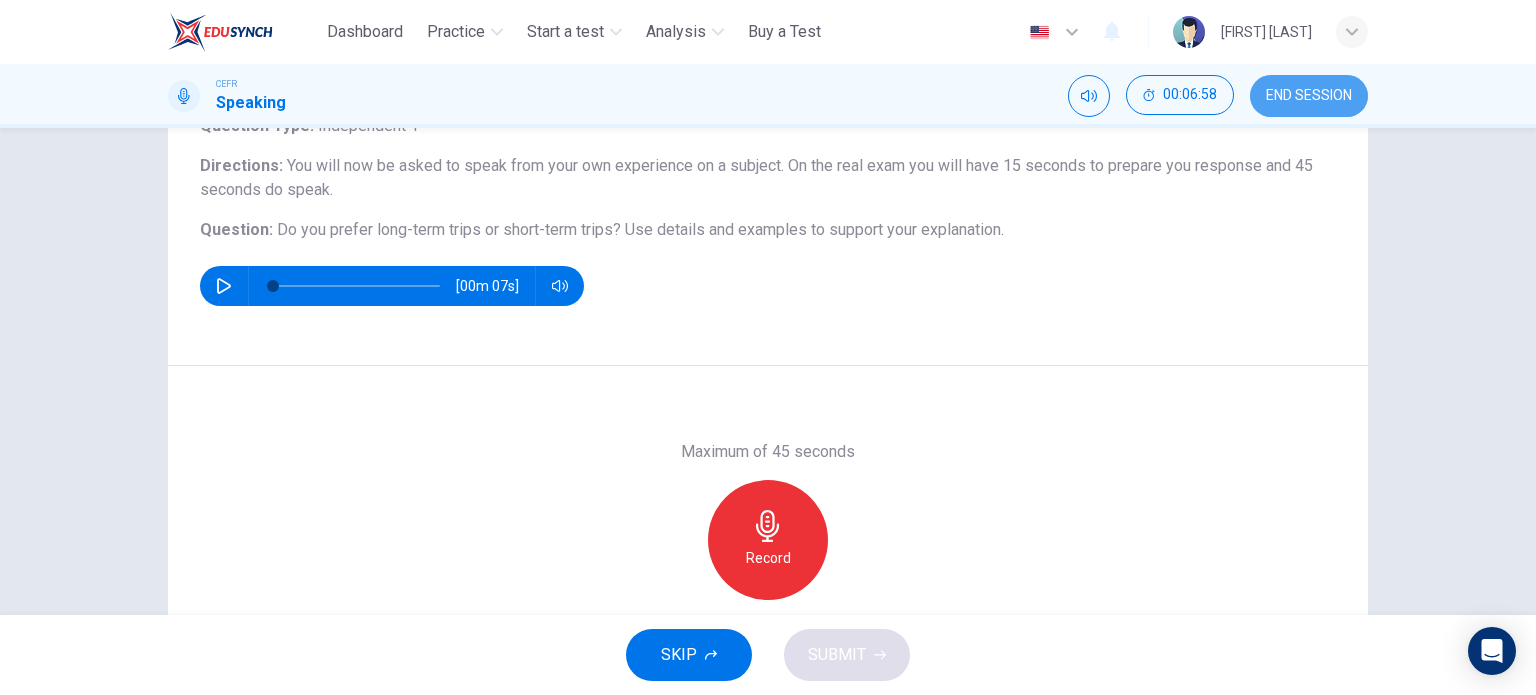click on "END SESSION" at bounding box center (1309, 96) 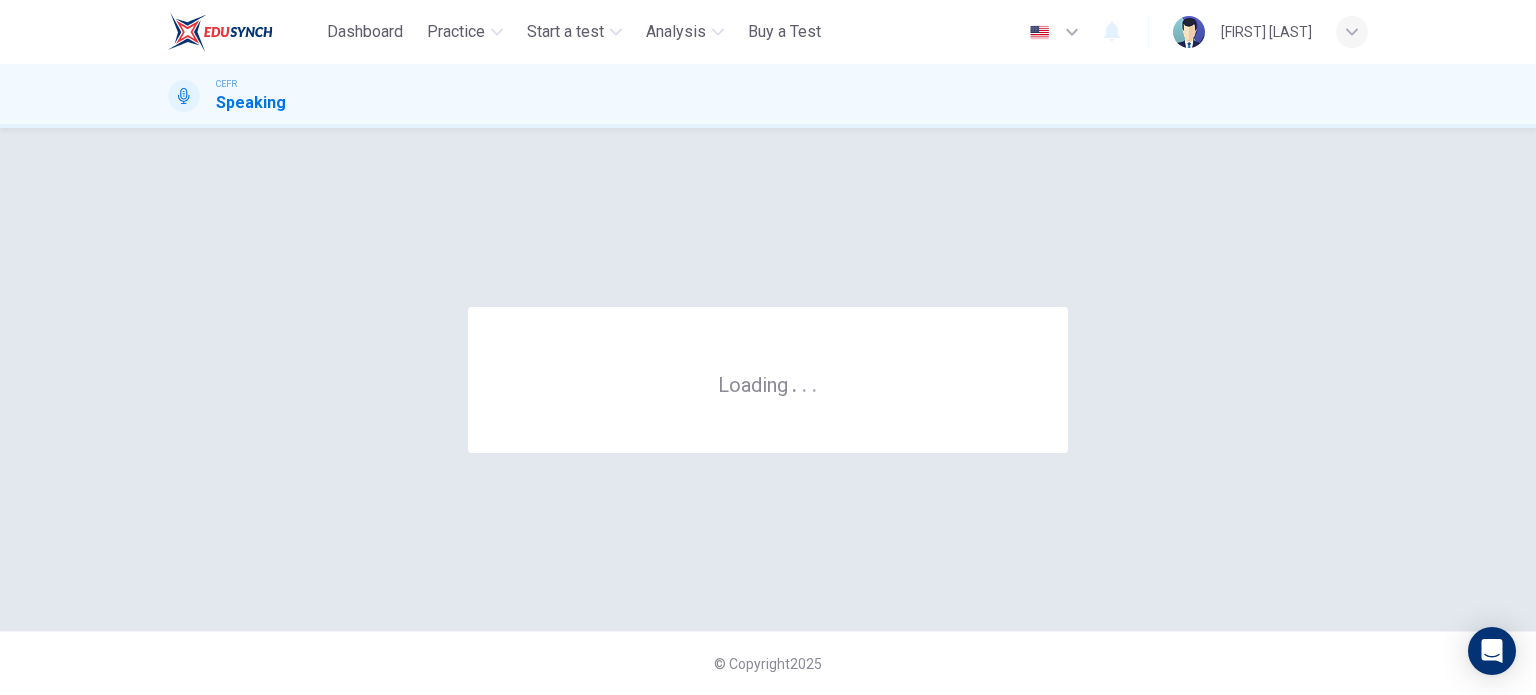 scroll, scrollTop: 0, scrollLeft: 0, axis: both 